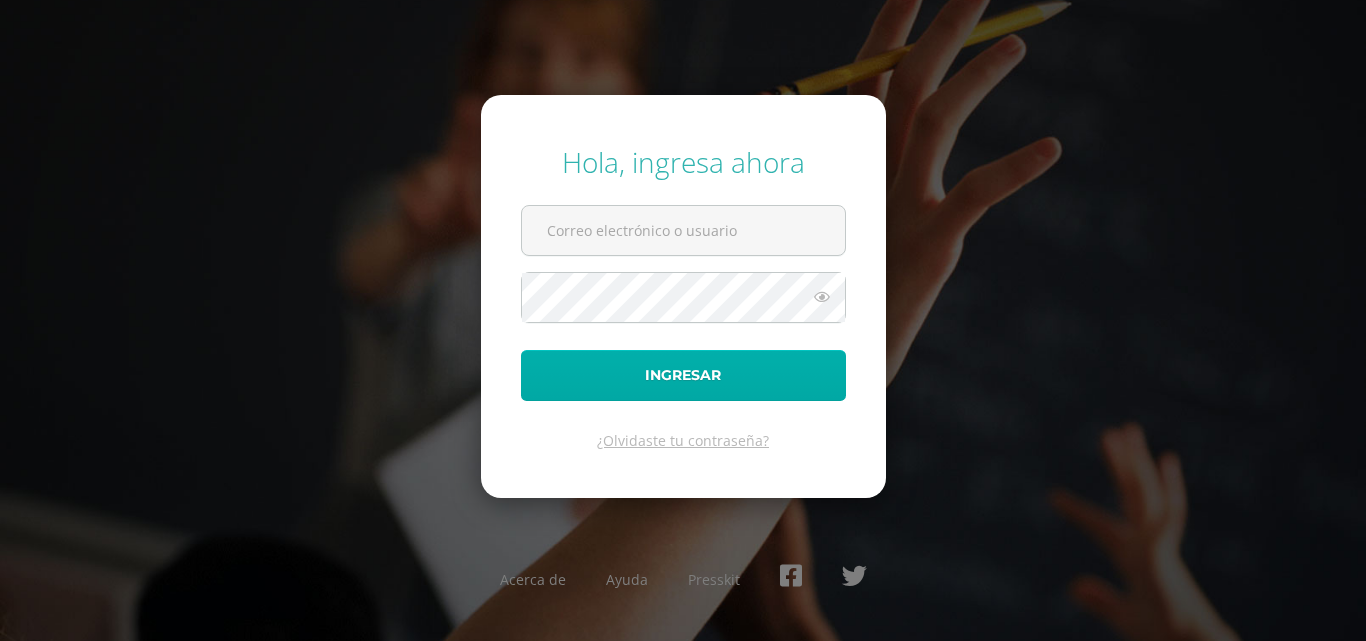 scroll, scrollTop: 0, scrollLeft: 0, axis: both 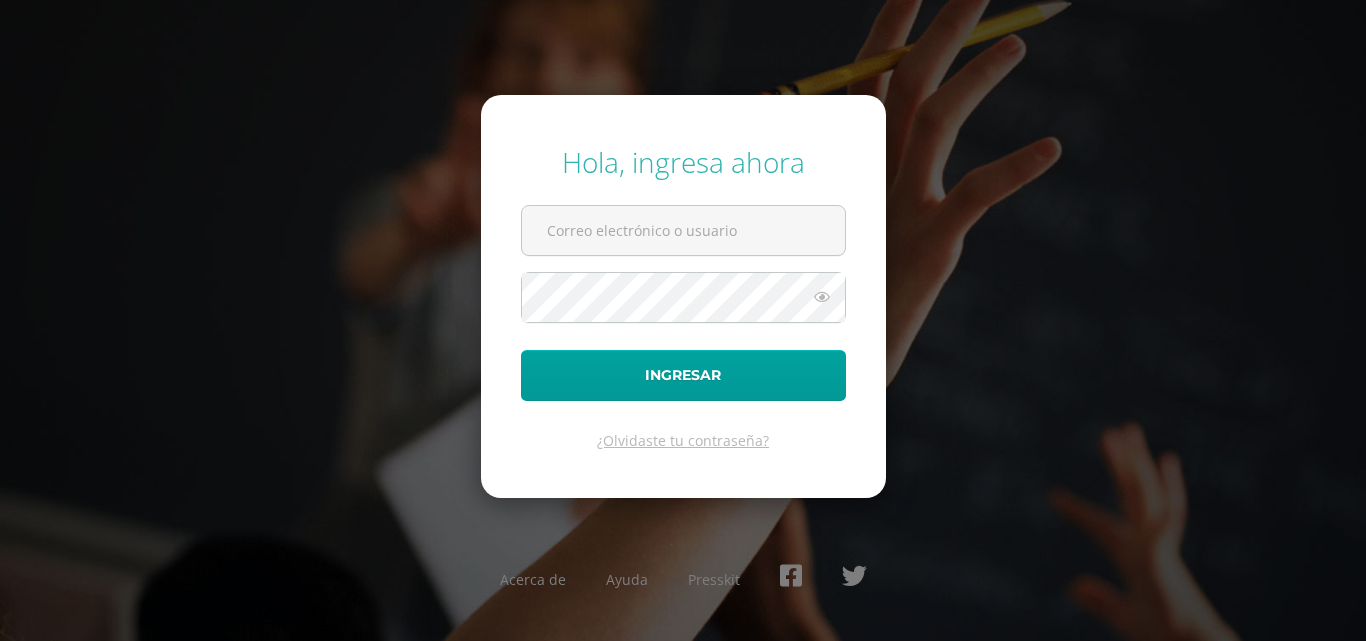 type on "[EMAIL_ADDRESS][DOMAIN_NAME]" 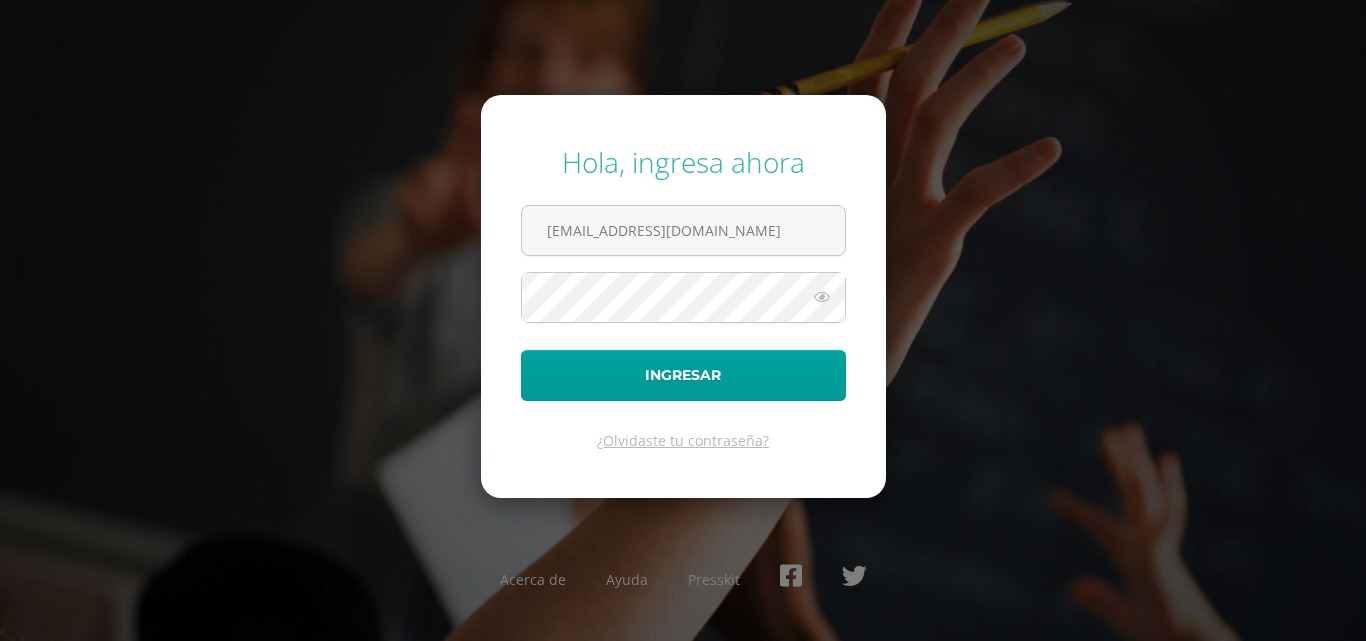 click at bounding box center [822, 297] 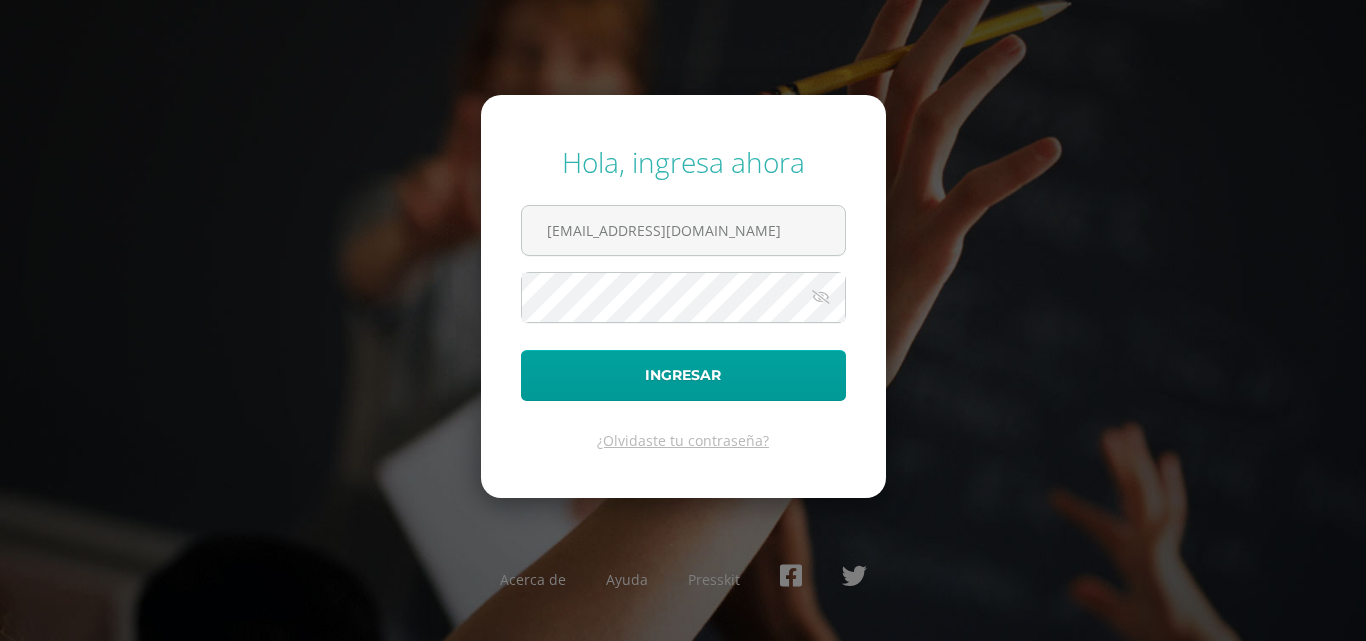click at bounding box center (821, 297) 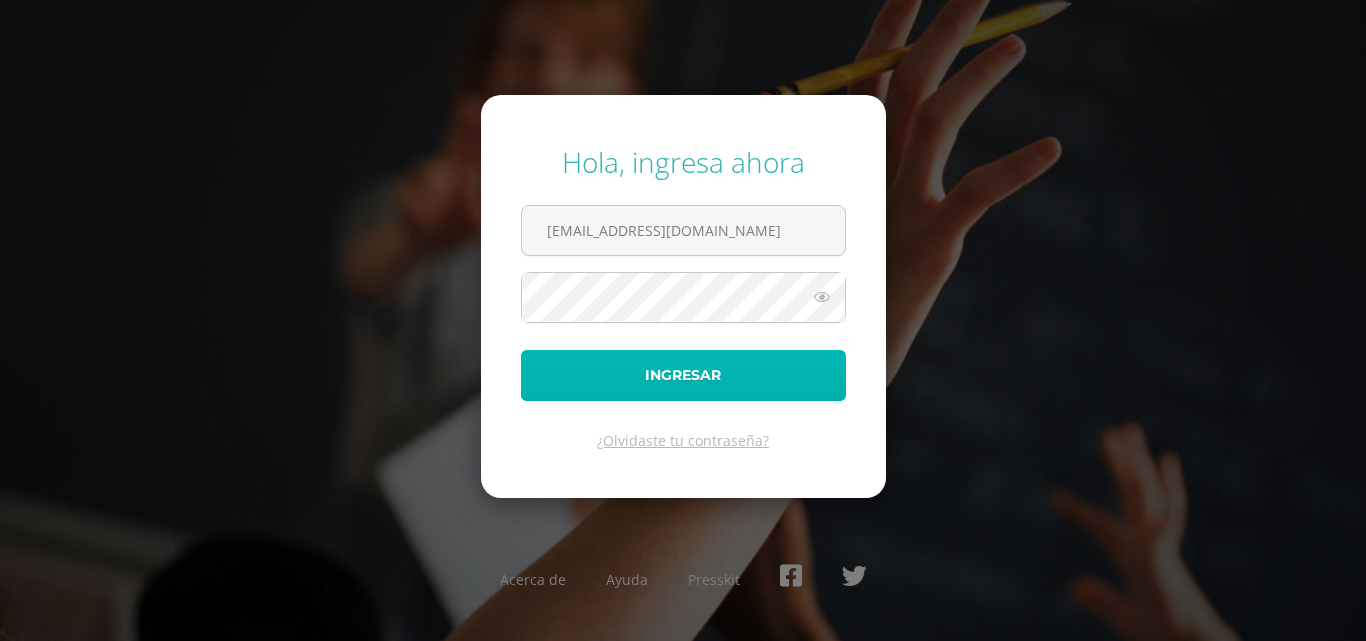 click on "Ingresar" at bounding box center [683, 375] 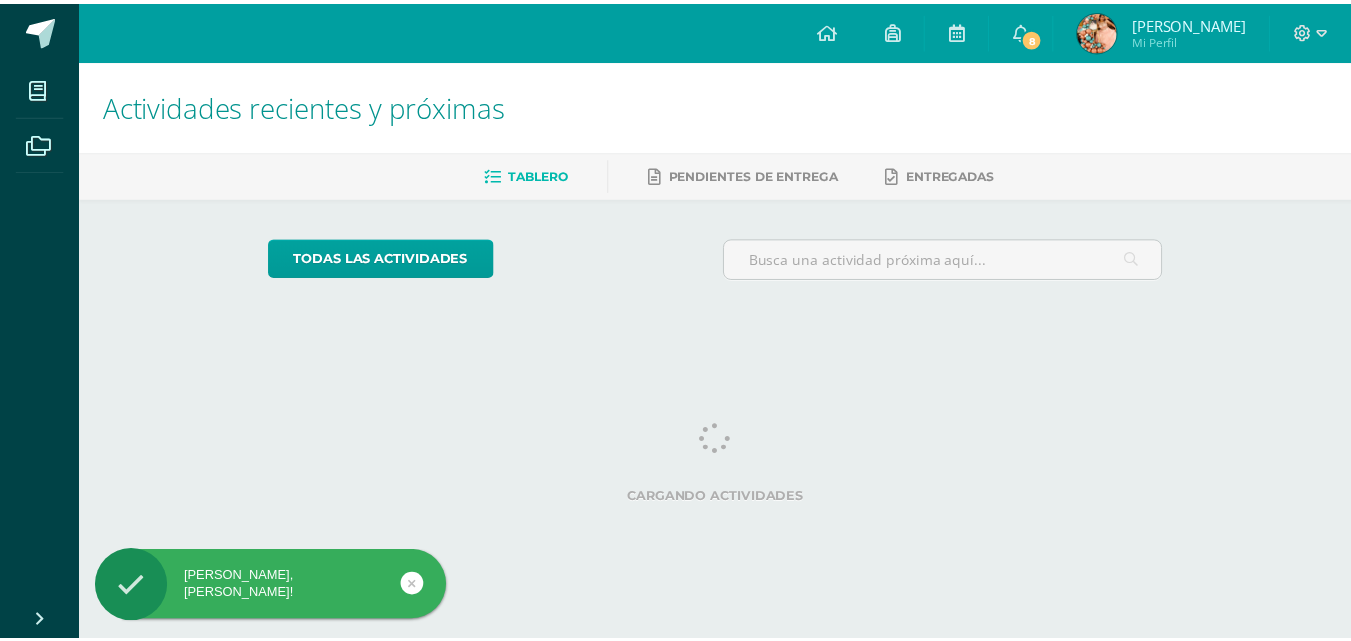 scroll, scrollTop: 0, scrollLeft: 0, axis: both 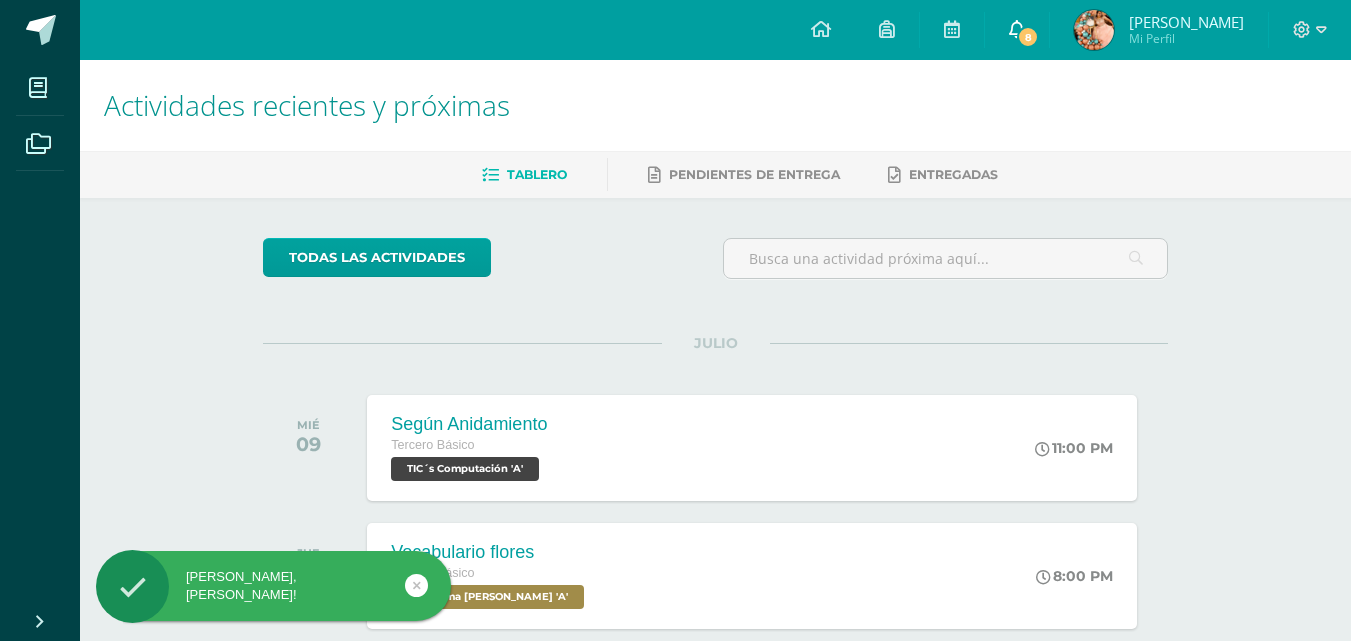 click at bounding box center [1017, 29] 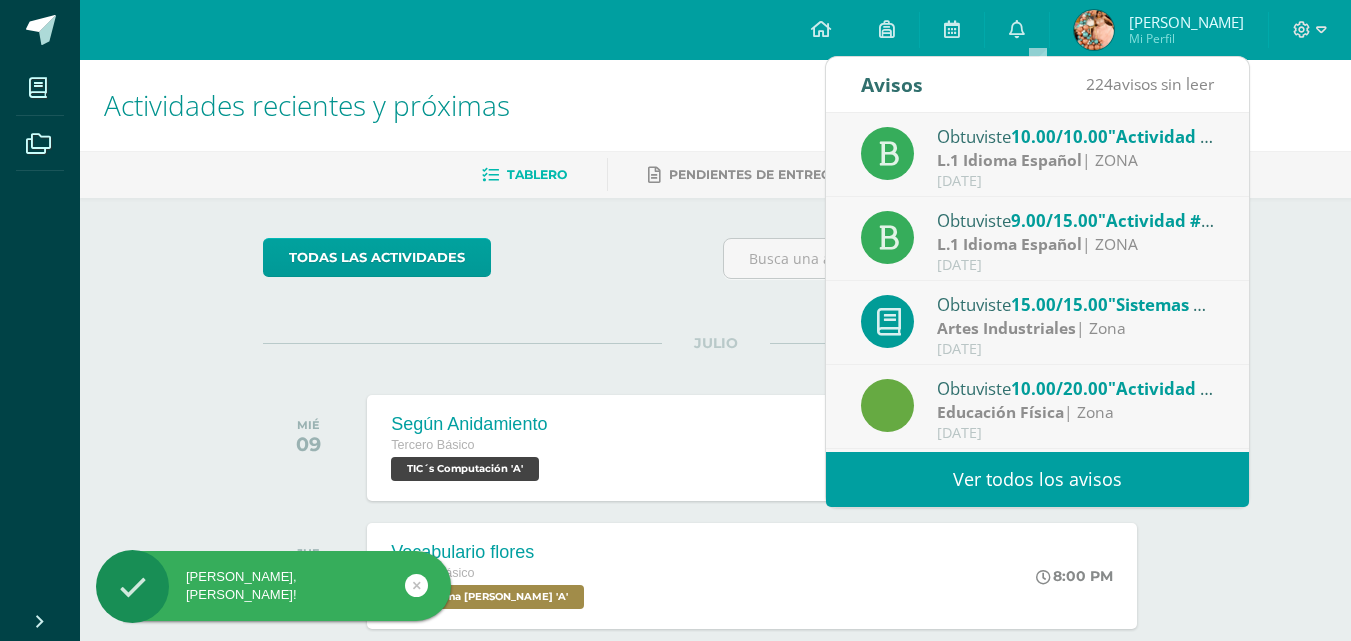 click on "Tablero
Pendientes de entrega
Entregadas" at bounding box center [739, 174] 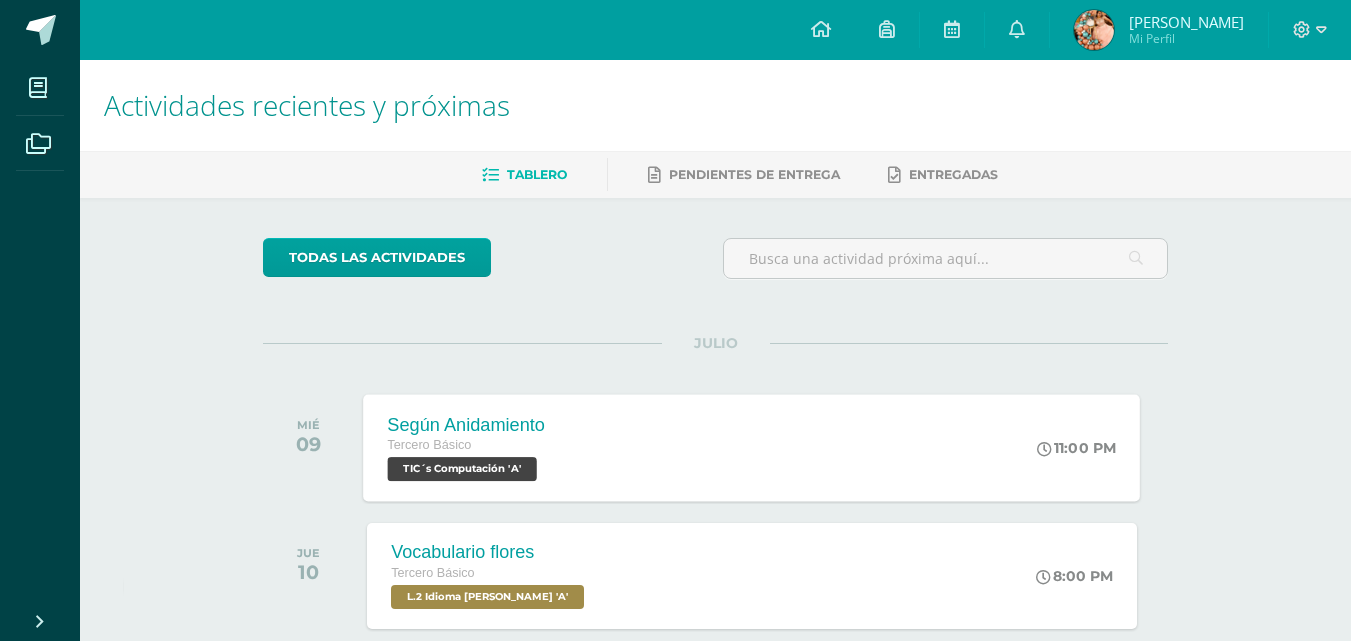 click on "Según  Anidamiento
Tercero Básico
TIC´s Computación 'A'
11:00 PM
Según  Anidamiento
TIC´s Computación
Cargando contenido" at bounding box center (752, 447) 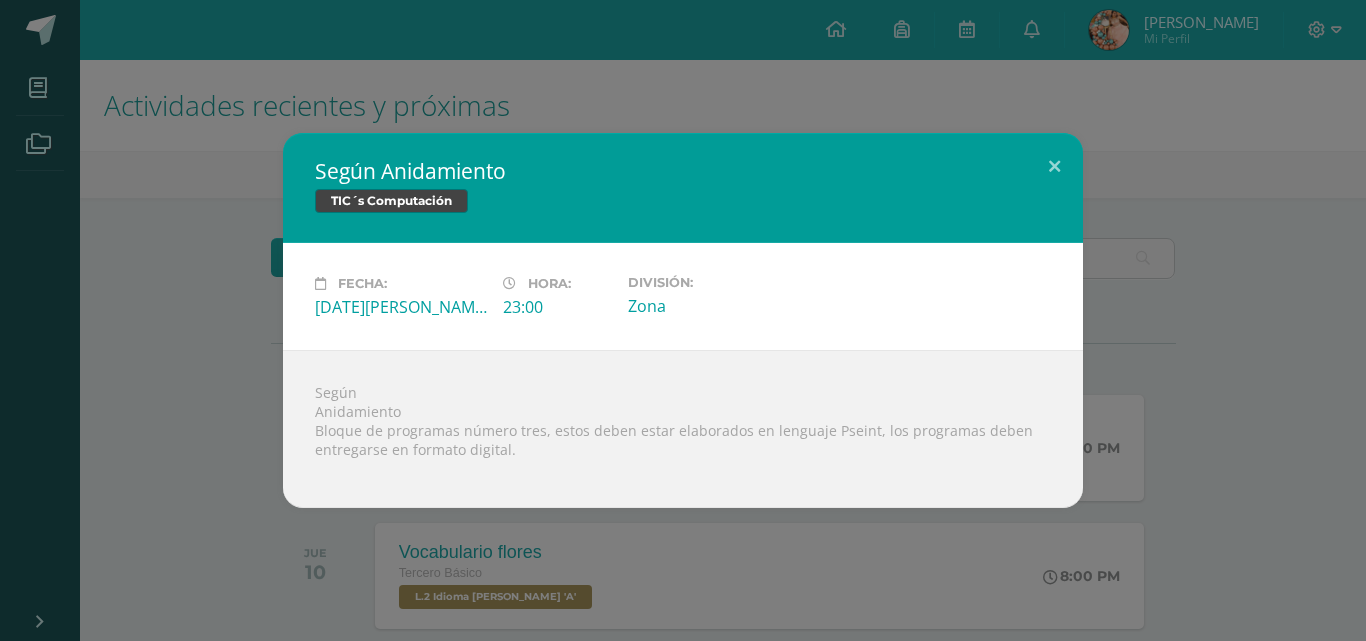 click on "Según  Anidamiento
TIC´s Computación
Fecha:
Miércoles 09 de Julio
Hora:
23:00
División:" at bounding box center [683, 320] 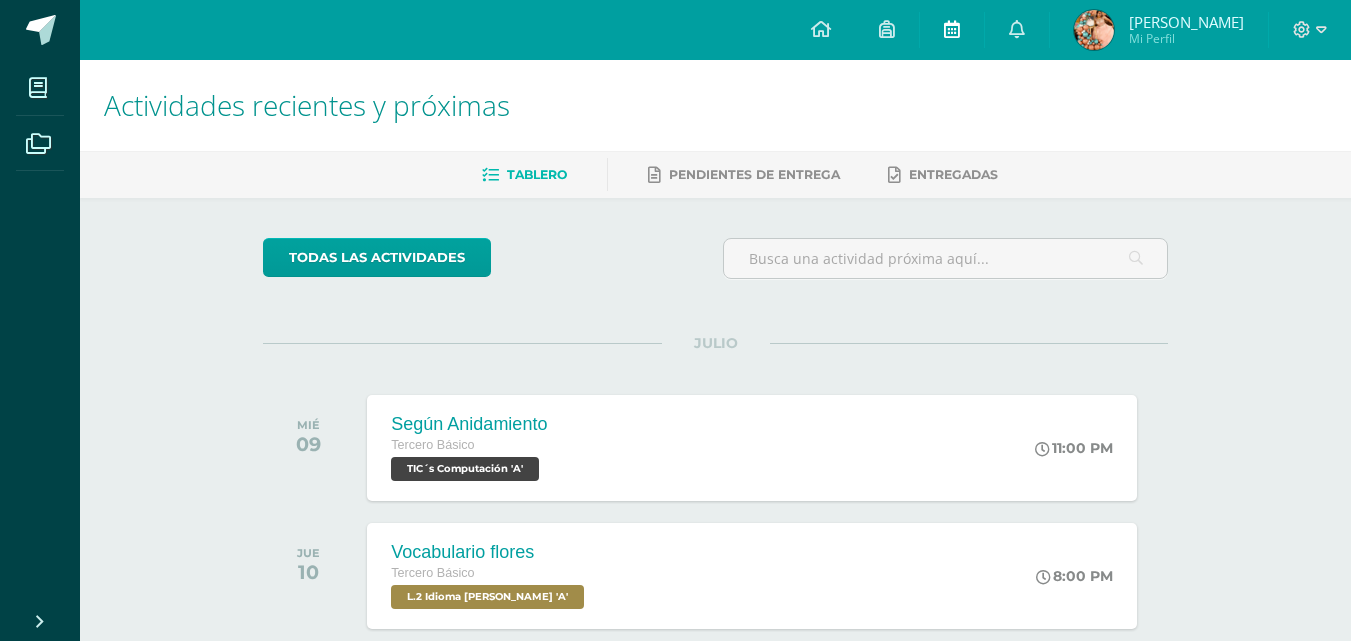 click at bounding box center [952, 29] 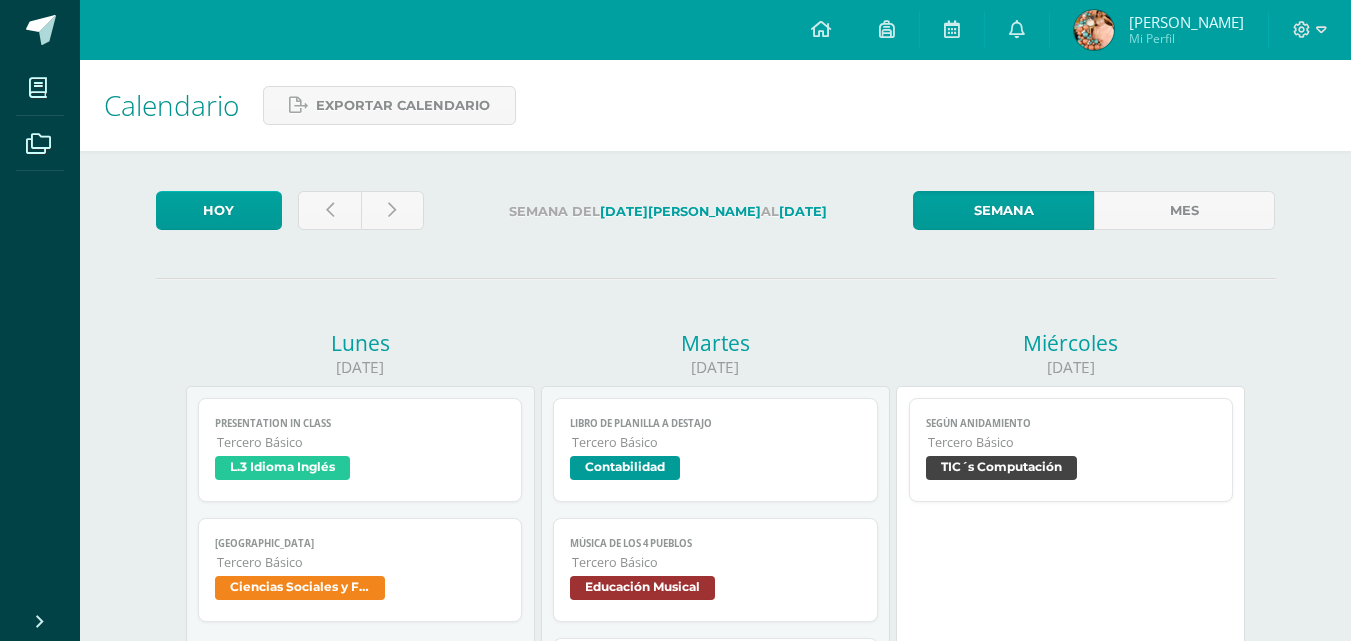 scroll, scrollTop: 0, scrollLeft: 0, axis: both 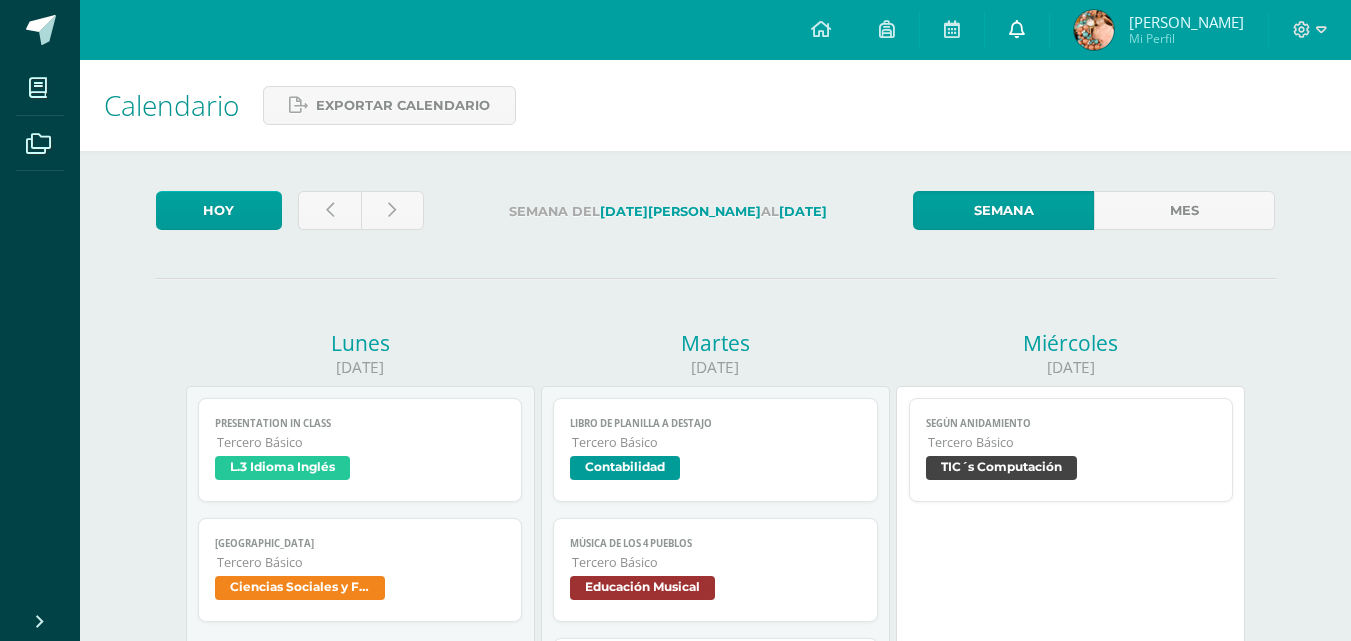 click at bounding box center [1017, 30] 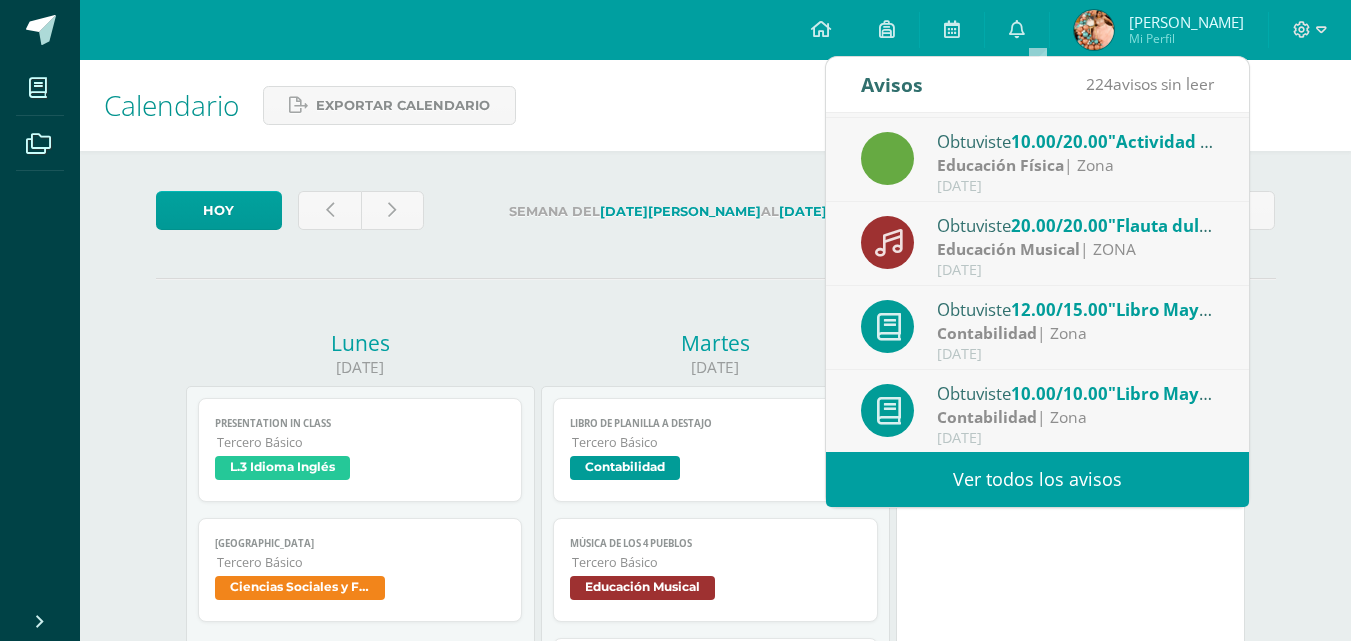 scroll, scrollTop: 333, scrollLeft: 0, axis: vertical 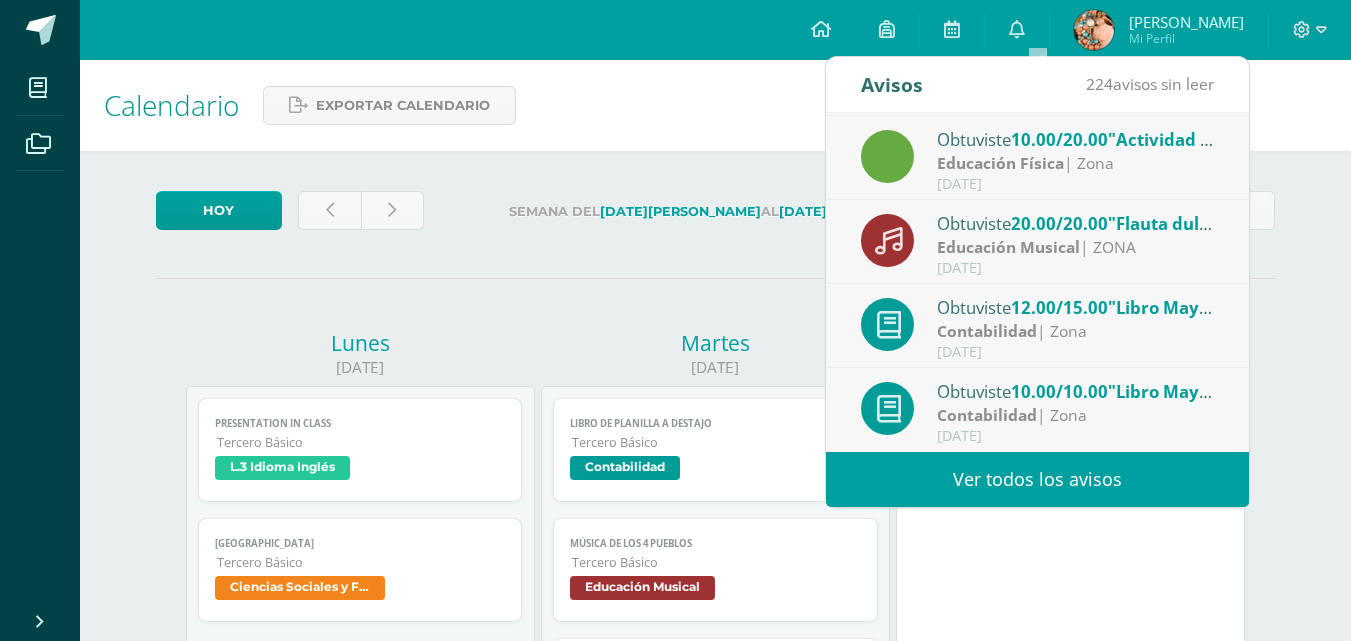 click on "Hoy
Semana del  7 de Julio  al  12 de Julio
Semana
Mes
Lunes
07/07/2025
Presentation in class
L.3 Idioma Inglés
Cargando contenido Presentation in class Tercero Básico L.3 Idioma Inglés República Federal de Centroamérica
Ciencias Sociales y Formación Ciudadana
Cargando contenido República Federal de Centroamérica Tercero Básico Ciencias Sociales y Formación Ciudadana
Martes
08/07/2025
Libro de Planilla a Destajo
Contabilidad
Cargando contenido Libro de Planilla a Destajo Tercero Básico Contabilidad Música de los 4 pueblos Cargando contenido Música de los 4 pueblos" at bounding box center [716, 1117] 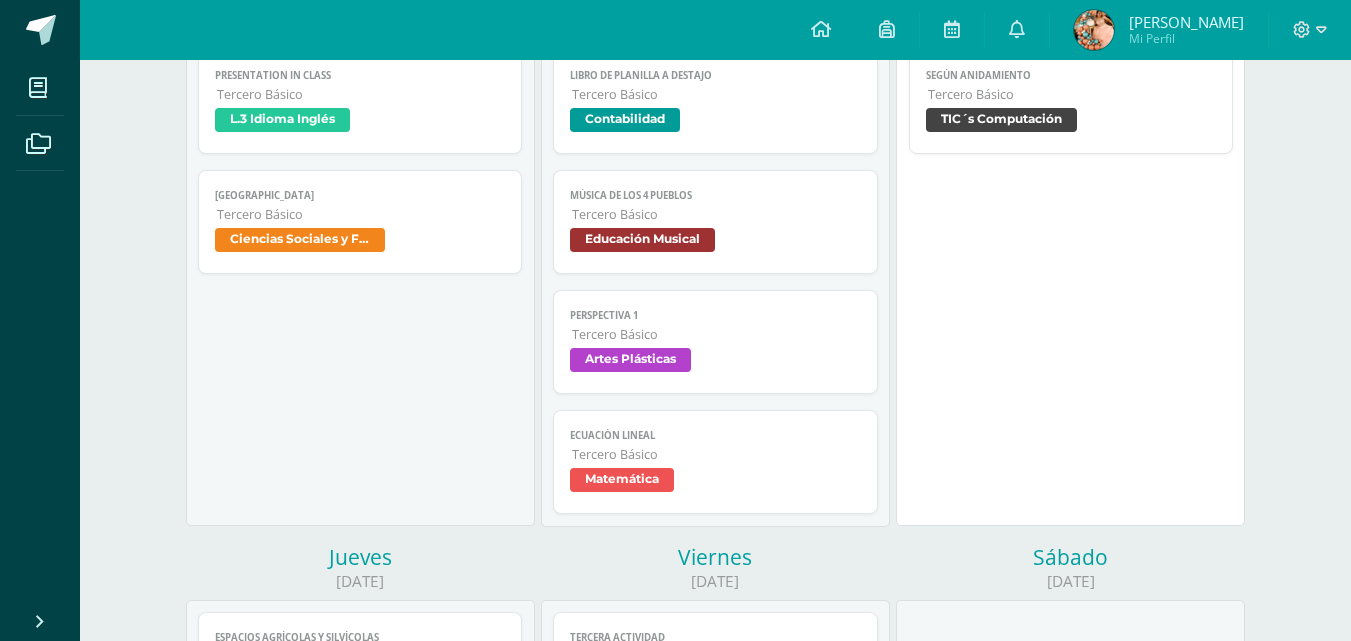 scroll, scrollTop: 299, scrollLeft: 0, axis: vertical 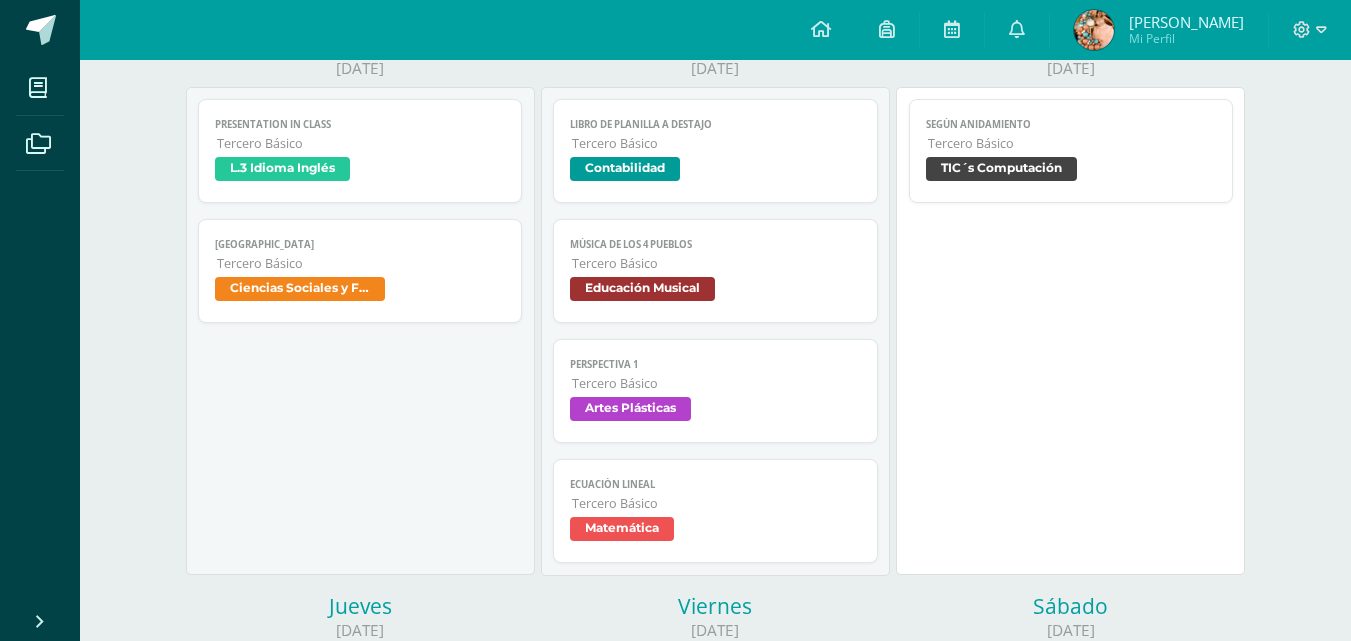 click on "Tercero Básico" at bounding box center [1072, 143] 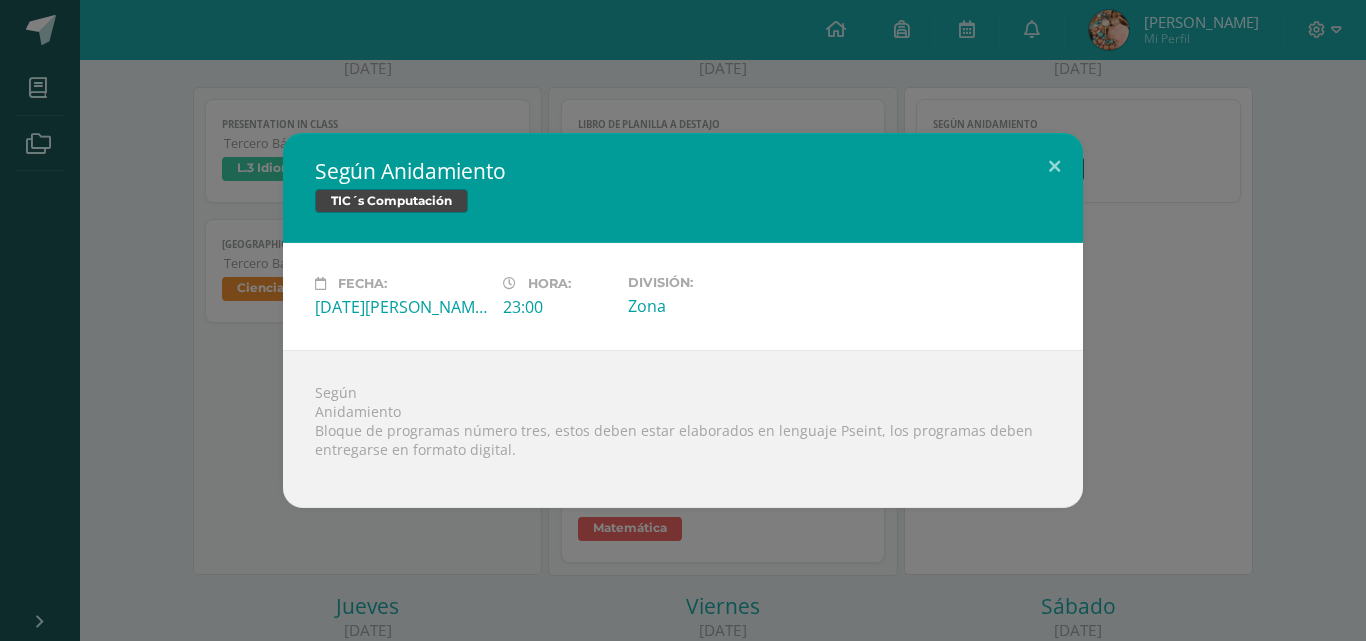 click on "Según  Anidamiento
TIC´s Computación
Fecha:
Miércoles 09 de Julio
Hora:
23:00
División:
Zona
Según  Anidamiento" at bounding box center (683, 320) 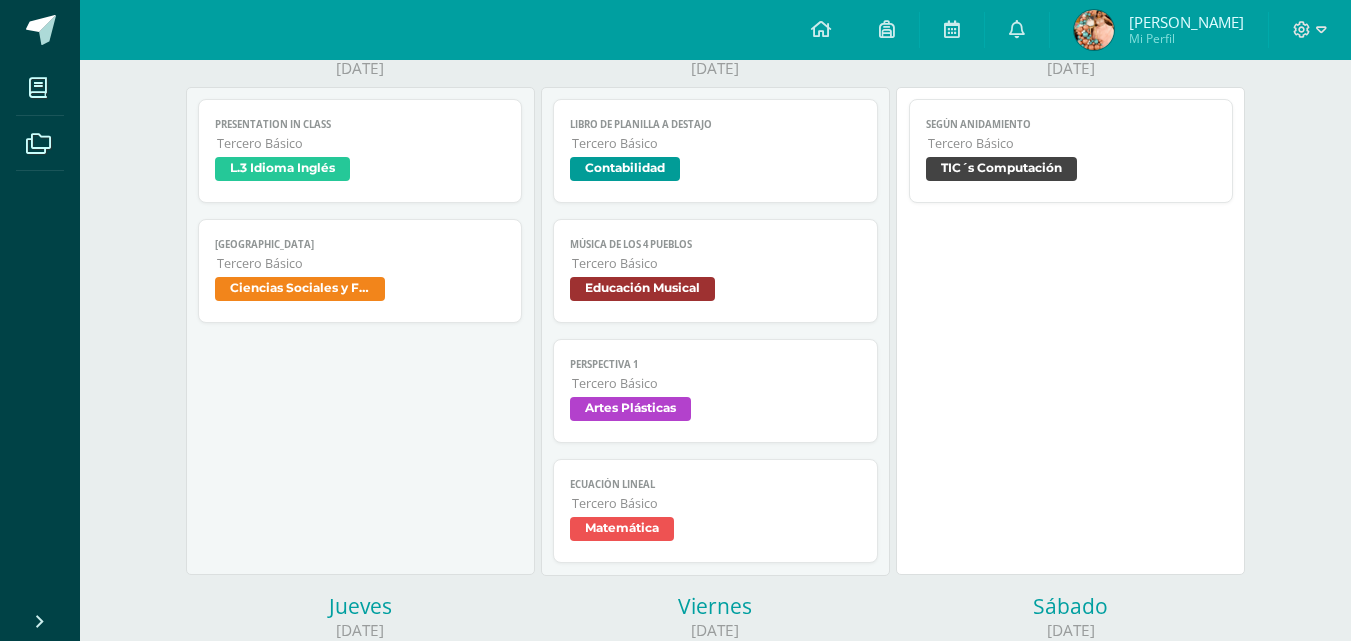 click on "Música de los 4 pueblos Tercero Básico Educación Musical" at bounding box center (715, 271) 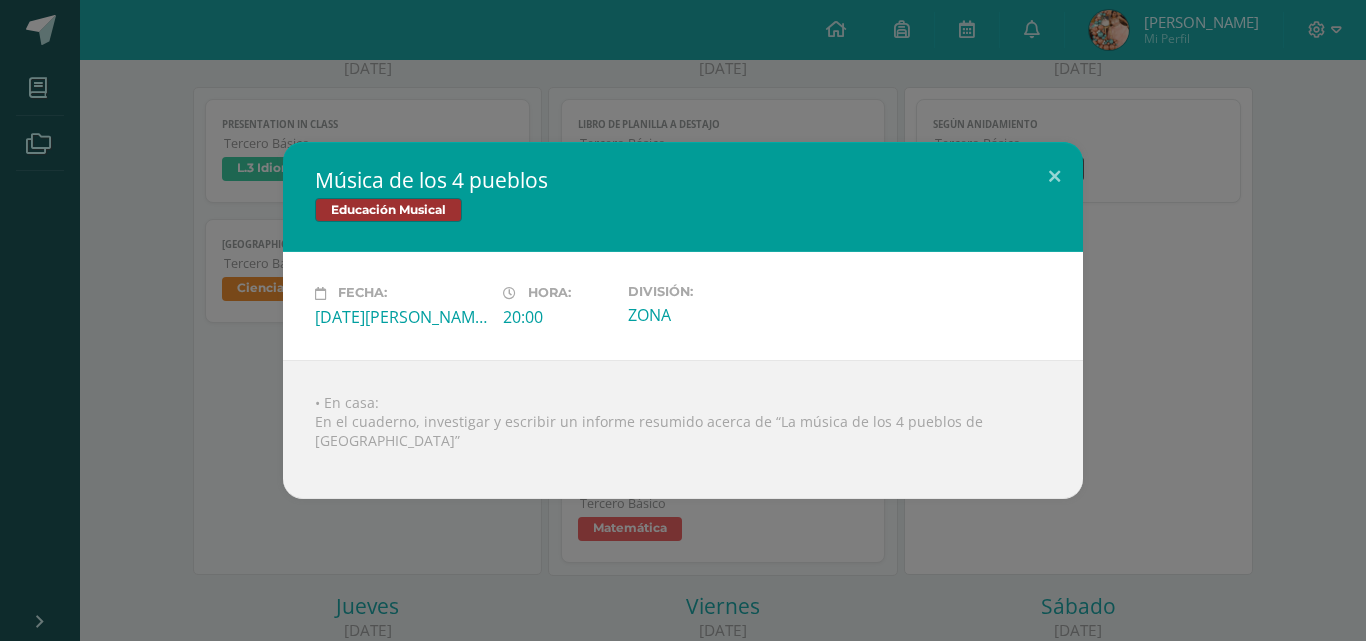 click on "Música de los 4 pueblos
Educación Musical
Fecha:
Martes 08 de Julio
Hora:
20:00
División:
ZONA
•	En casa:" at bounding box center [683, 320] 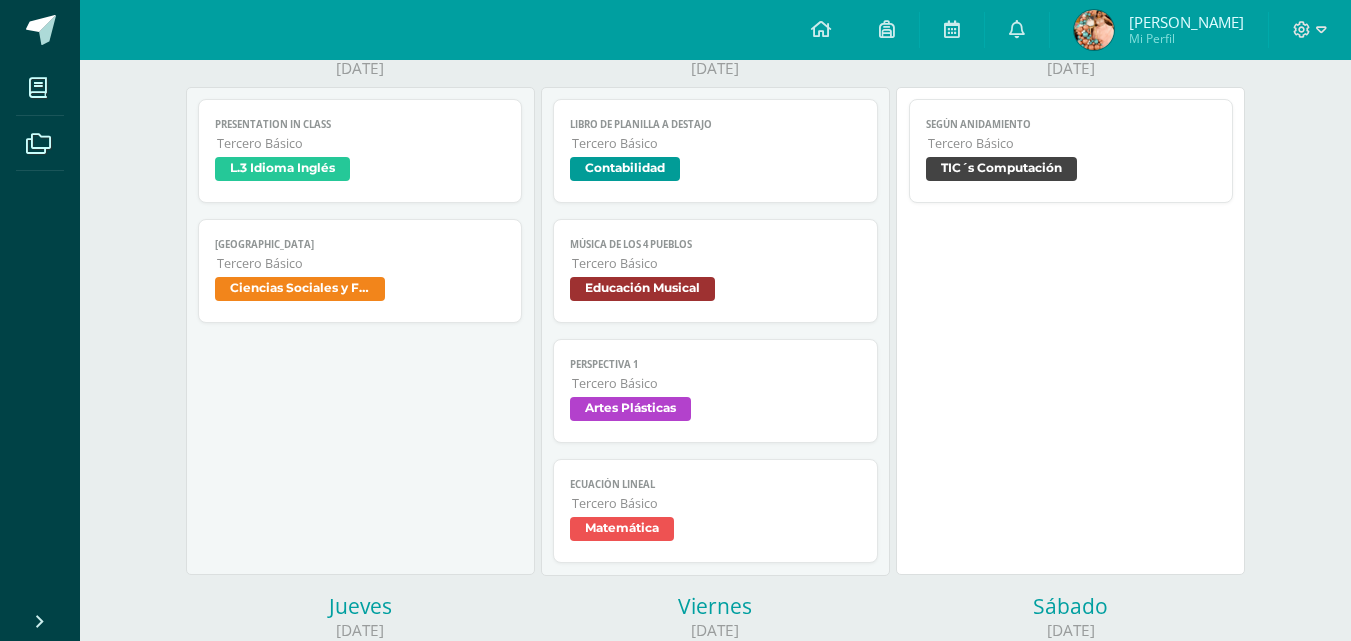 click on "Música de los 4 pueblos Tercero Básico Educación Musical" at bounding box center (715, 271) 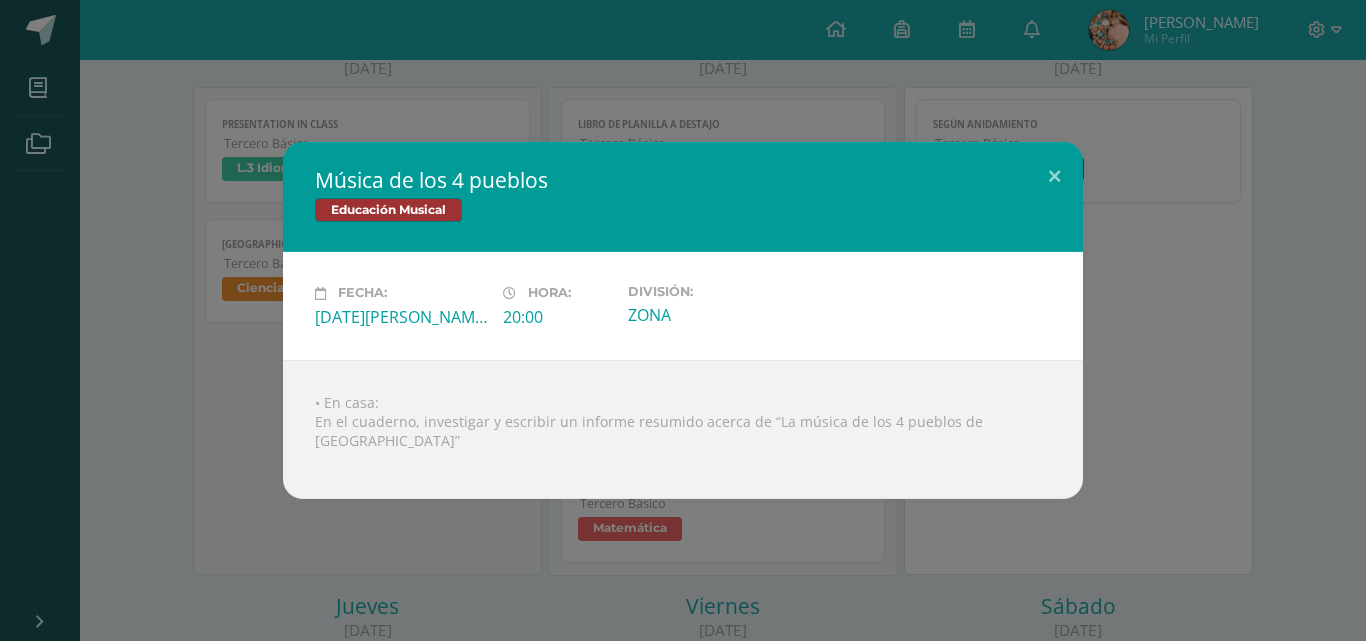 click on "Música de los 4 pueblos
Educación Musical
Fecha:
Martes 08 de Julio
Hora:
20:00
División:
ZONA
•	En casa:" at bounding box center [683, 320] 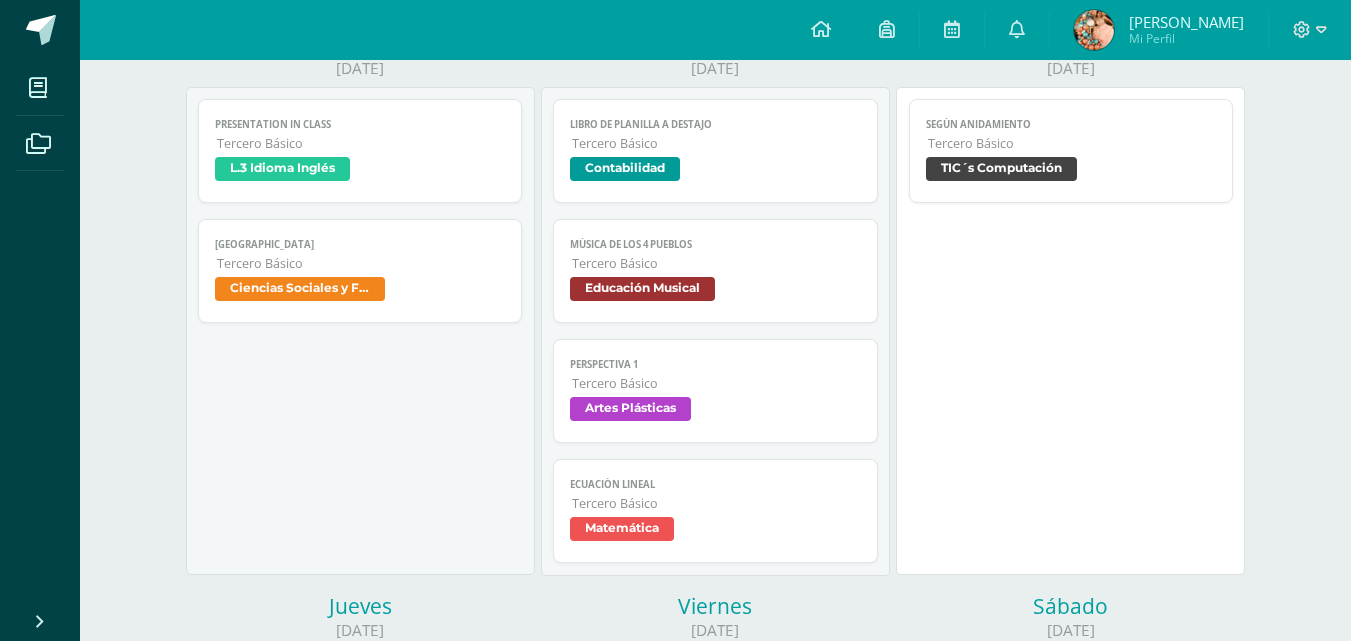 click on "Perspectiva 1" at bounding box center [715, 364] 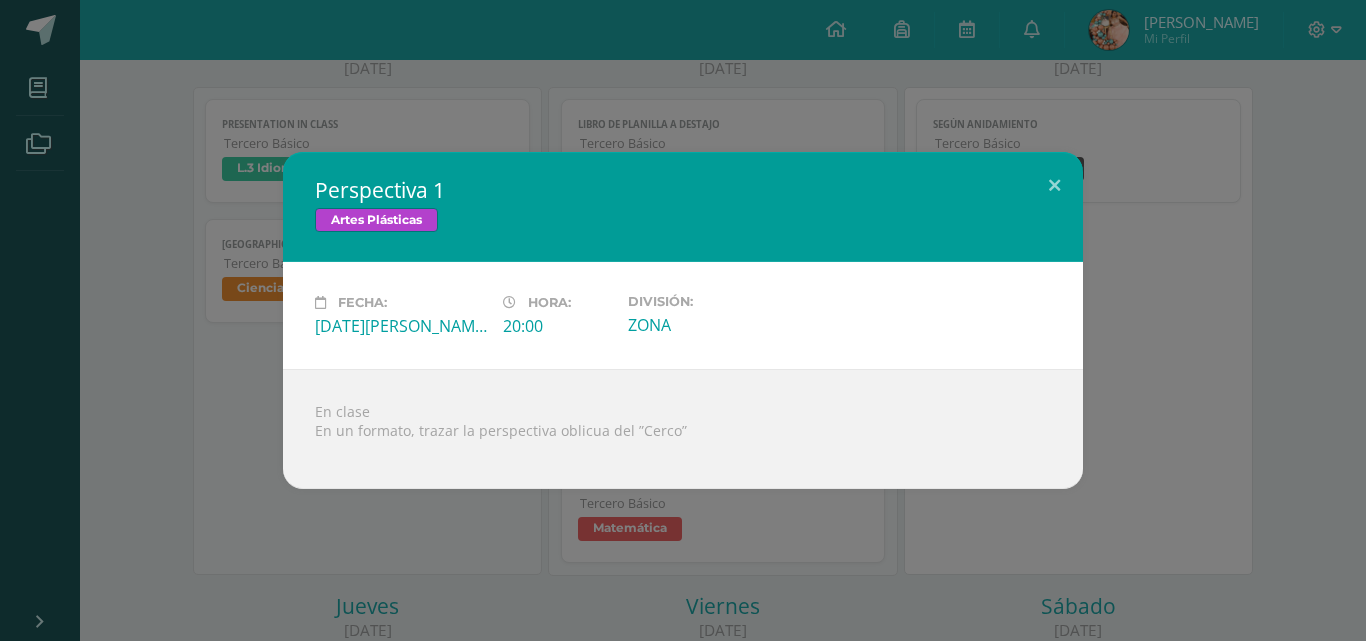 click on "Perspectiva 1
Artes Plásticas
Fecha:
Martes 08 de Julio
Hora:
20:00
División:
ZONA
En clase En un formato, trazar la perspectiva oblicua del ”Cerco”" at bounding box center [683, 320] 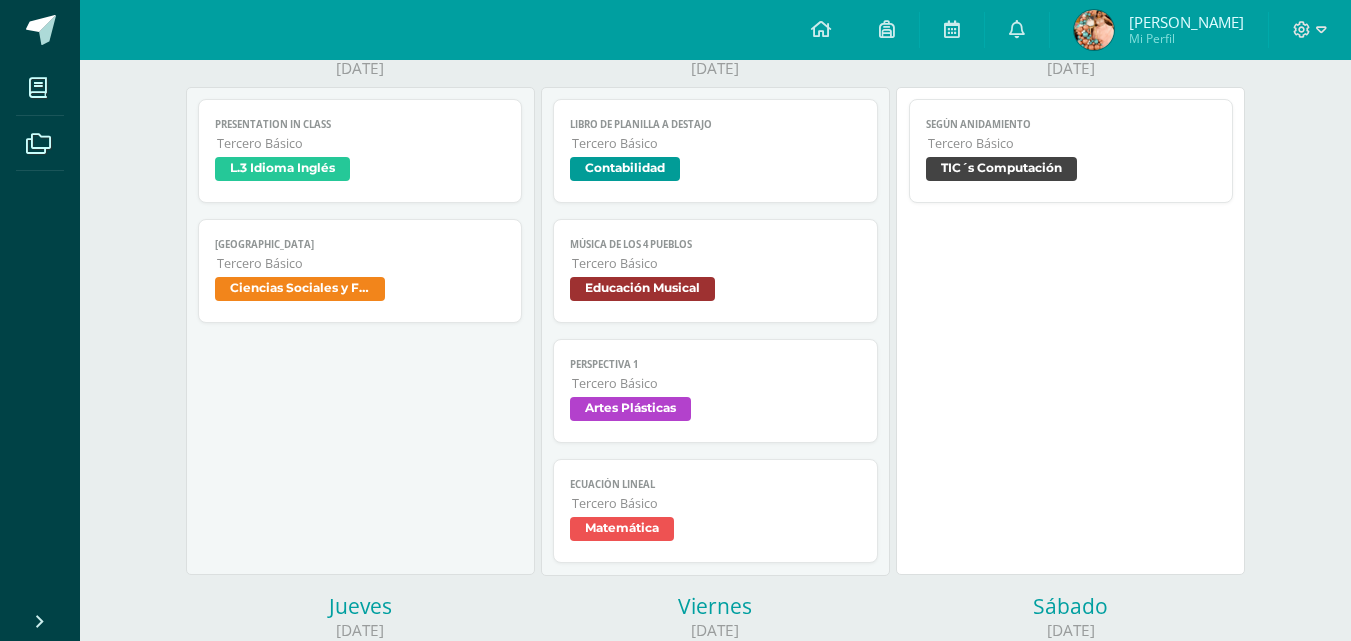click on "Ecuación lineal Tercero Básico Matemática" at bounding box center [715, 511] 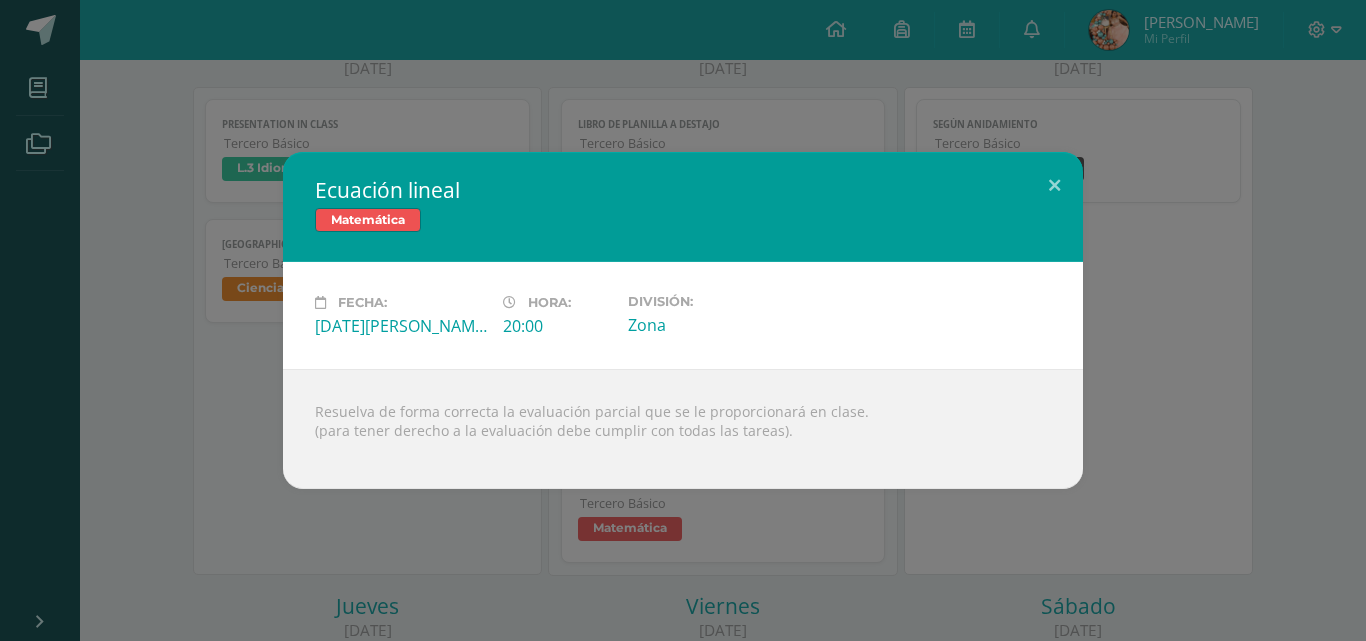 click on "Ecuación lineal
Matemática
Fecha:
Martes 08 de Julio
Hora:
20:00
División:
Zona
(para tener derecho a la evaluación debe cumplir con todas las tareas)." at bounding box center [683, 320] 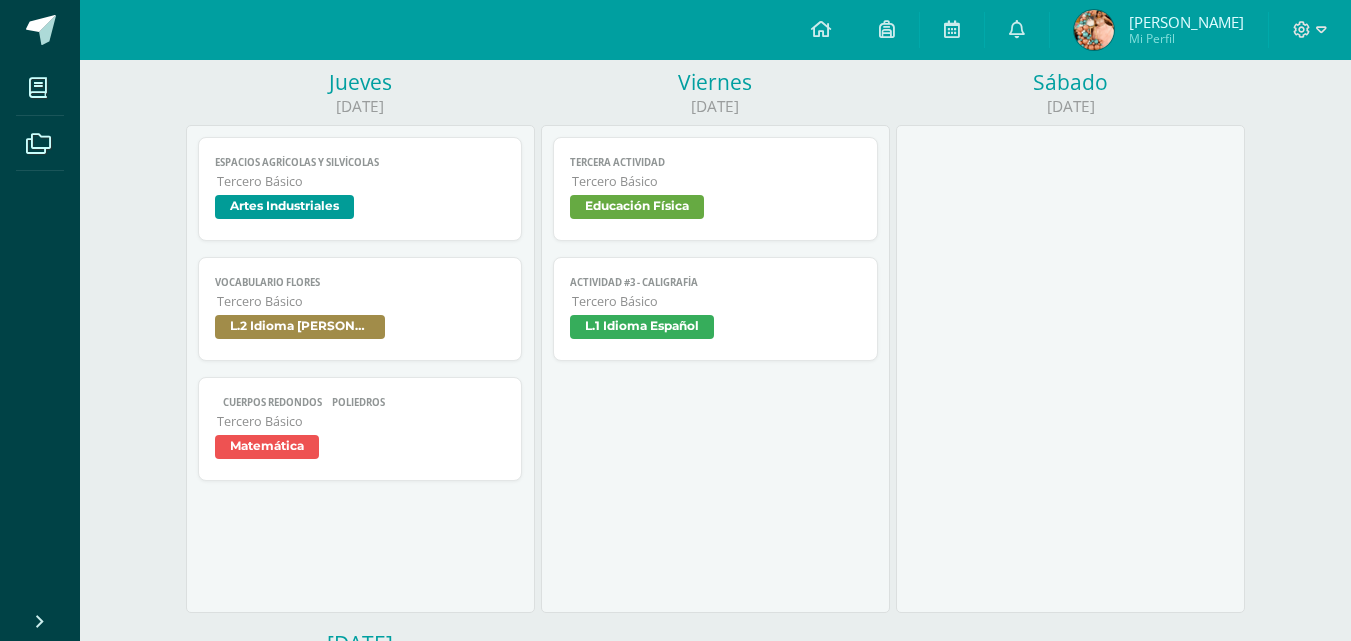 scroll, scrollTop: 785, scrollLeft: 0, axis: vertical 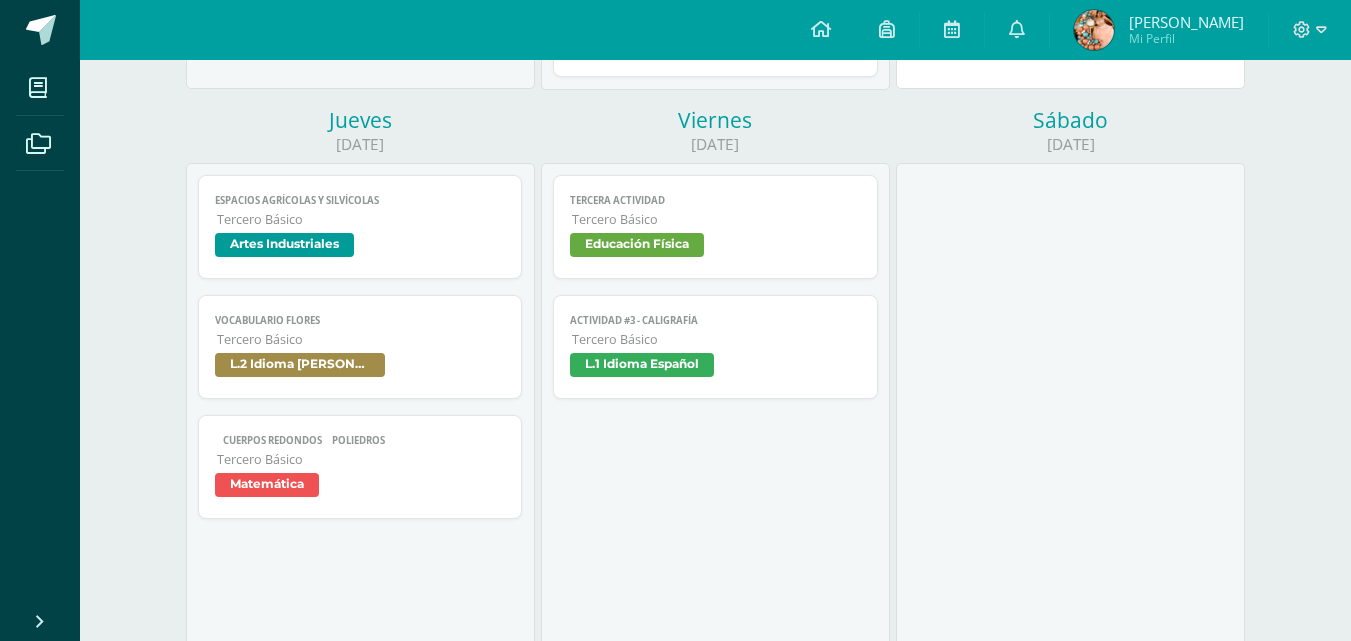 click on "Tercero Básico" at bounding box center [361, 219] 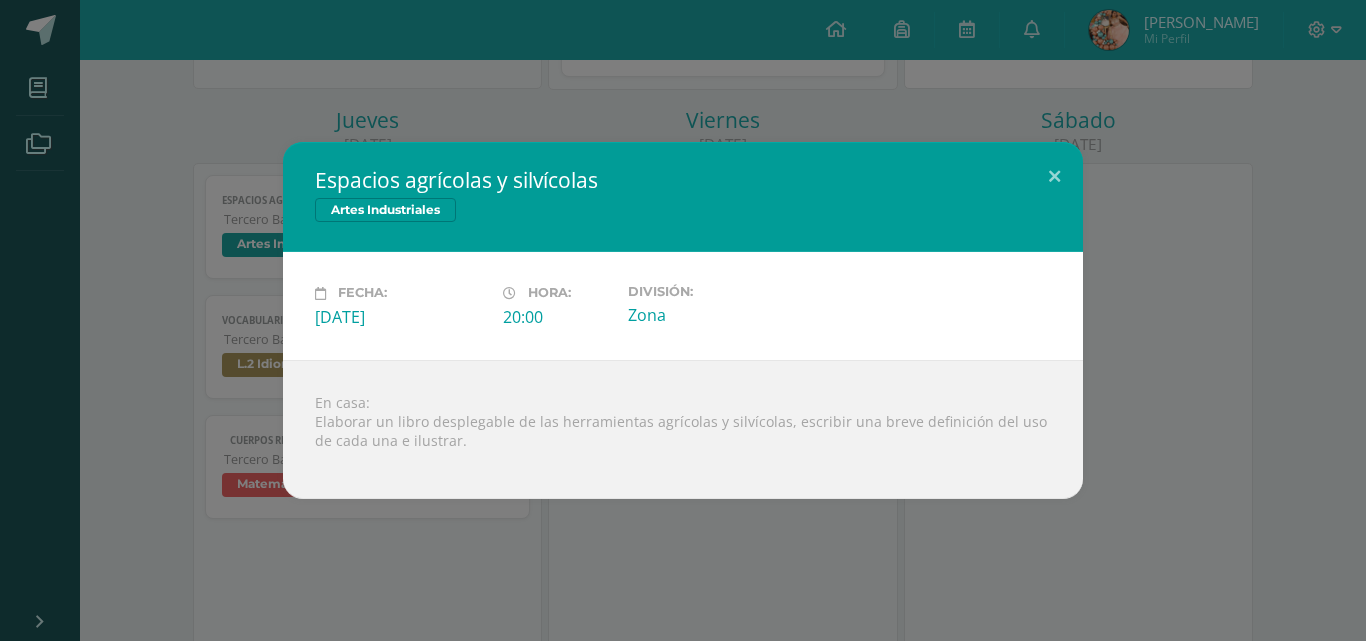 click on "Espacios agrícolas y silvícolas
Artes Industriales
Fecha:
Jueves 10 de Julio
Hora:
20:00
División:
Zona
En casa:" at bounding box center [683, 320] 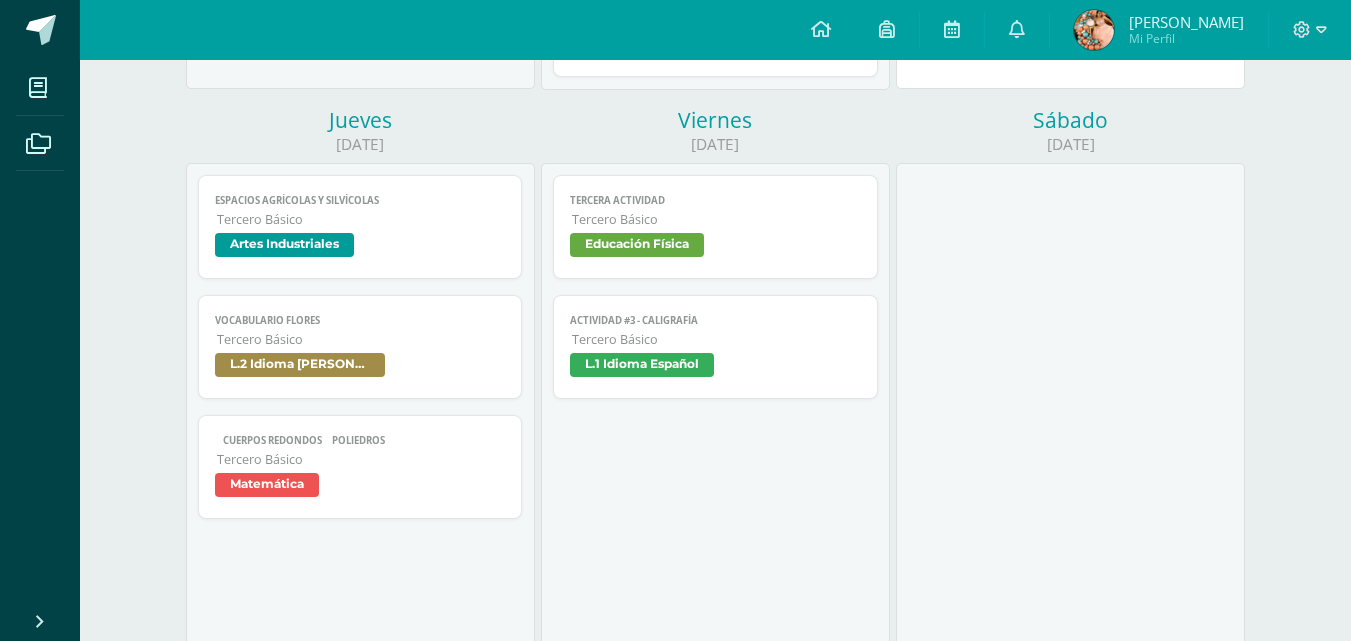 click on "Tercero Básico" at bounding box center [361, 339] 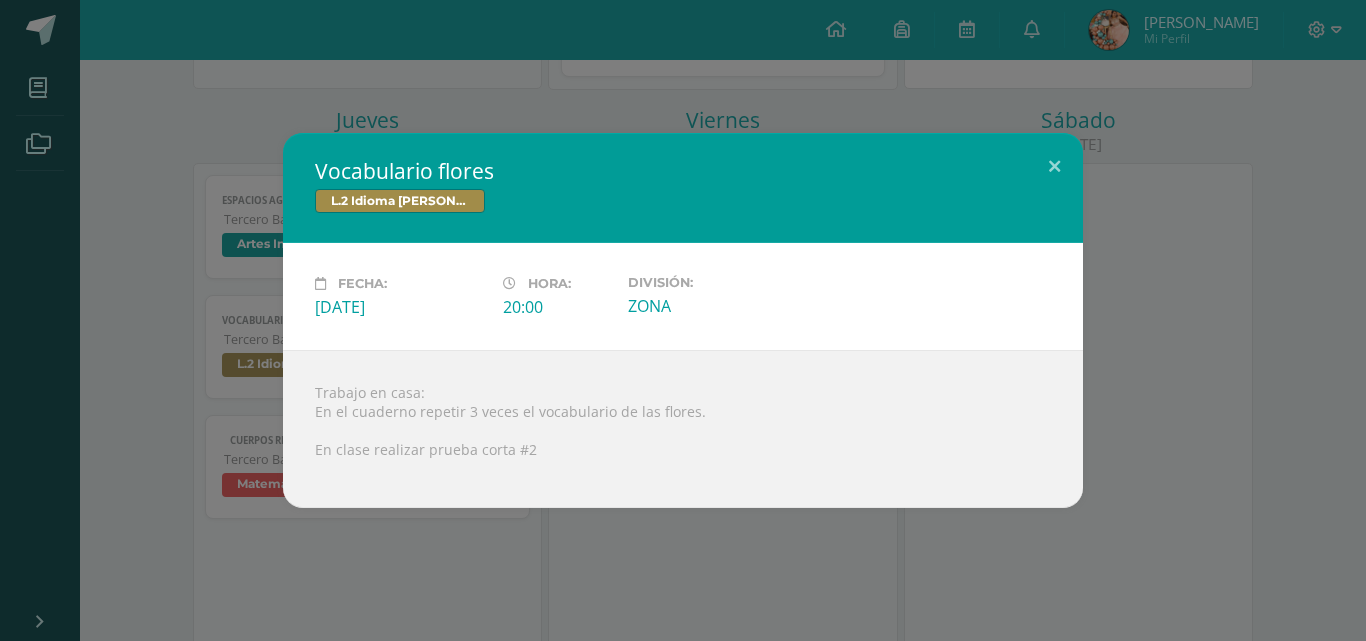 click on "Vocabulario flores
L.2 Idioma Maya Kaqchikel
Fecha:
Jueves 10 de Julio
Hora:
20:00
División:
ZONA
Trabajo en casa:  En clase realizar prueba corta #2" at bounding box center [683, 320] 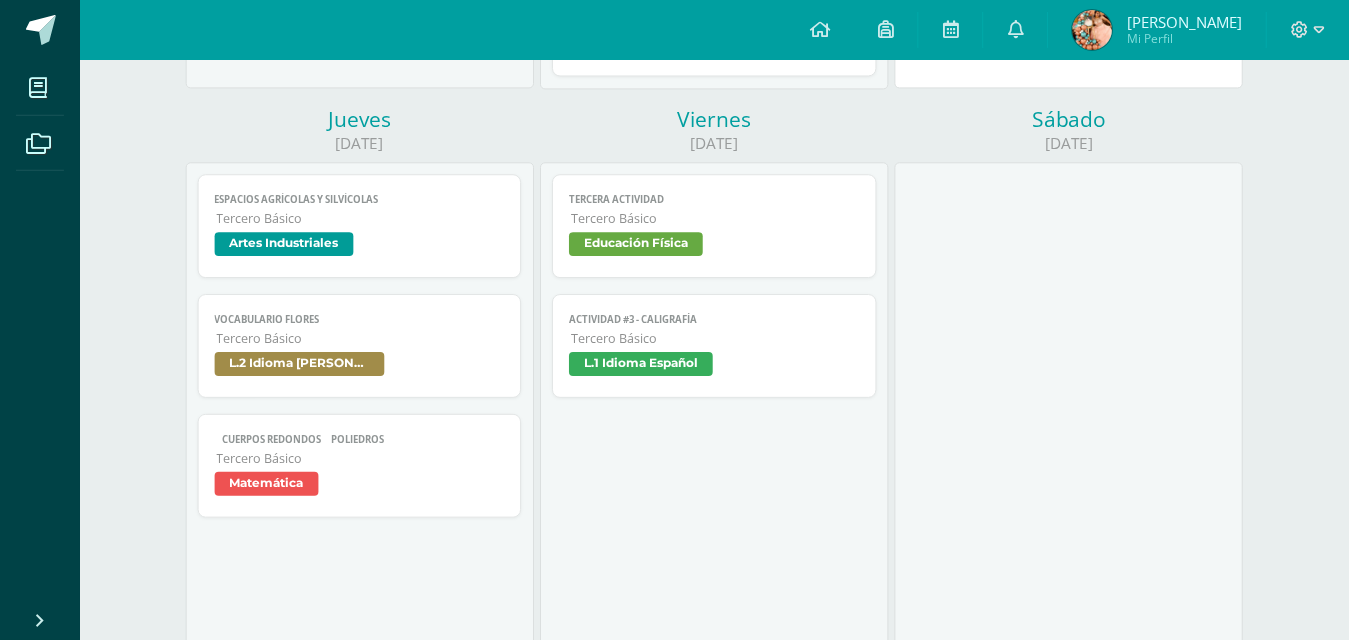 click on "	Cuerpos redondos 	Poliedros" at bounding box center (360, 440) 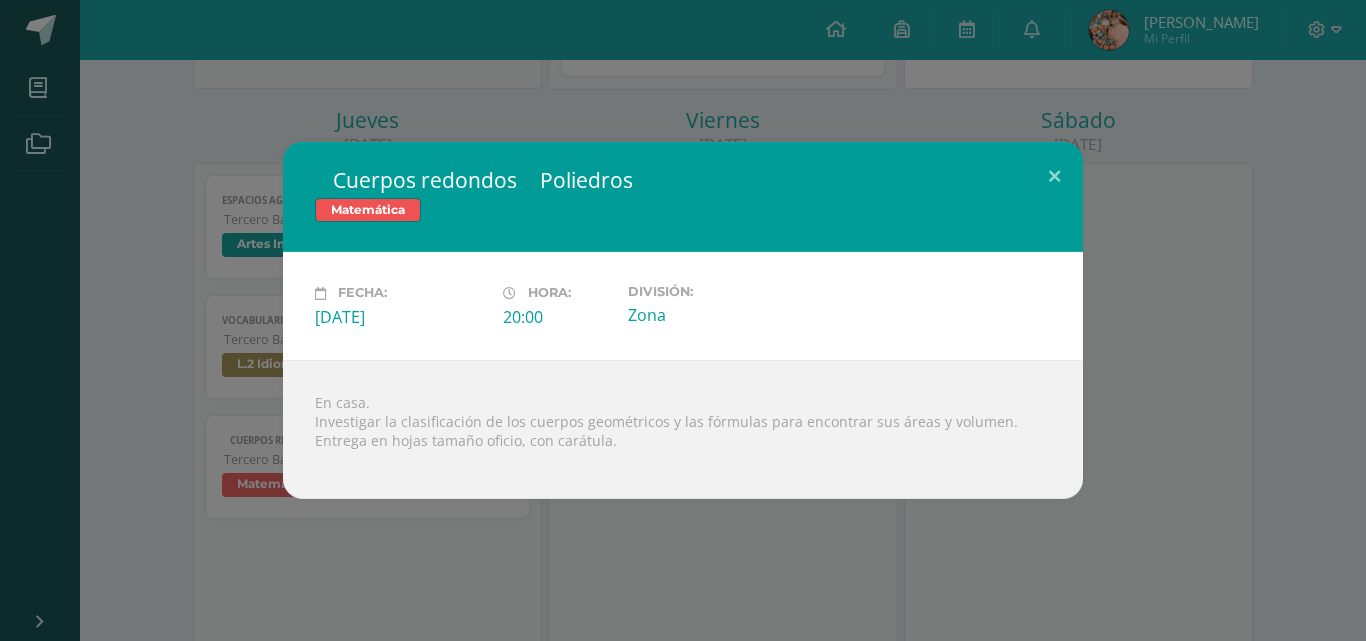 click on "Fecha:
Jueves 10 de Julio
Hora:
20:00
División:
Zona" at bounding box center [683, 305] 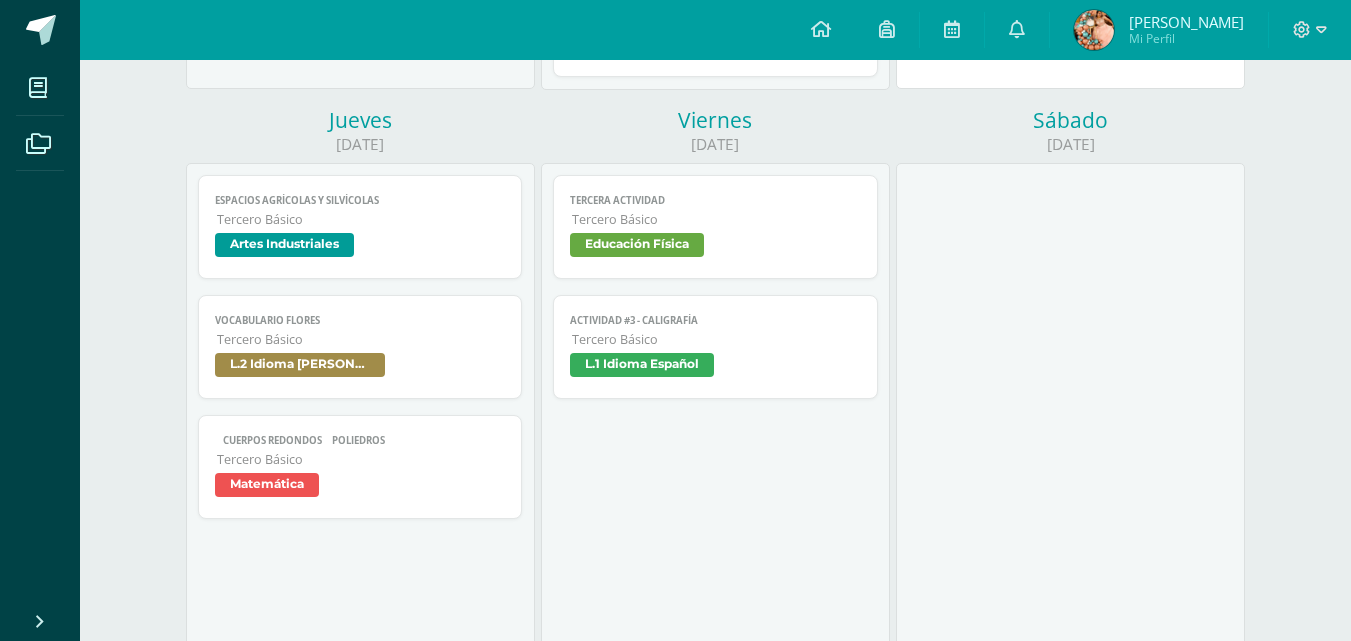 click on "Actividad #3 - Caligrafía Tercero Básico L.1 Idioma Español" at bounding box center (715, 347) 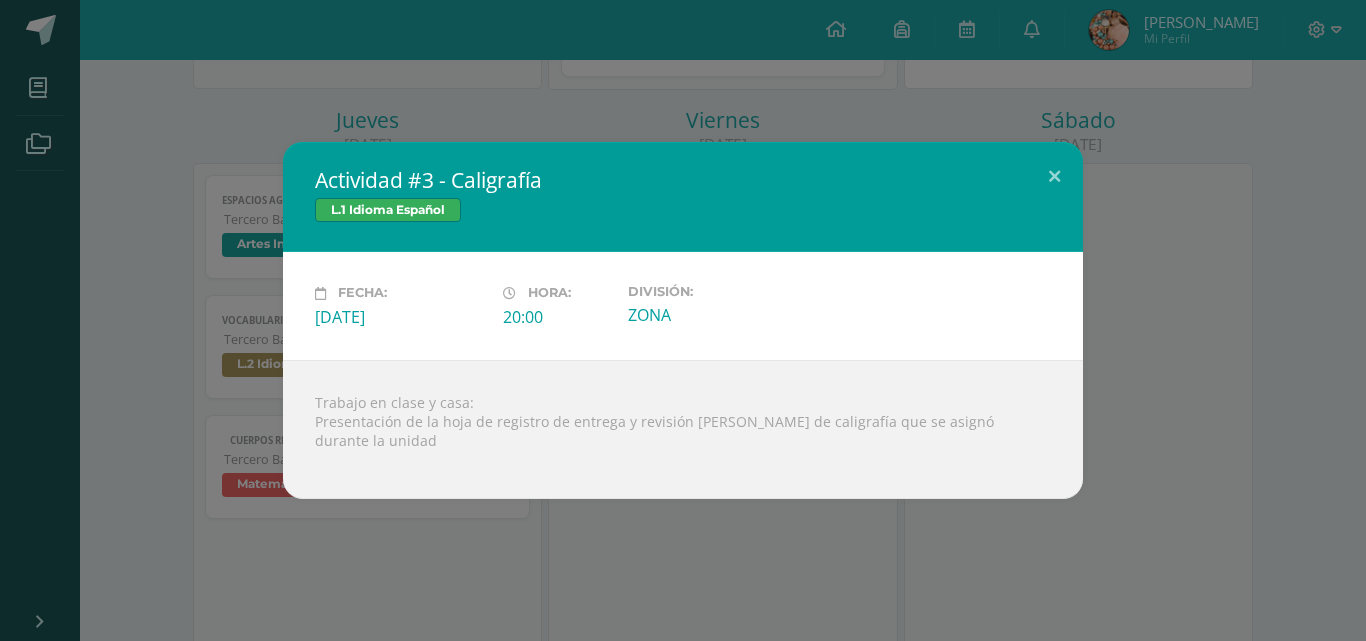 click on "Actividad #3 - Caligrafía
L.1 Idioma Español
Fecha:
Viernes 11 de Julio
Hora:
20:00
División:
ZONA
Trabajo en clase y casa:" at bounding box center [683, 320] 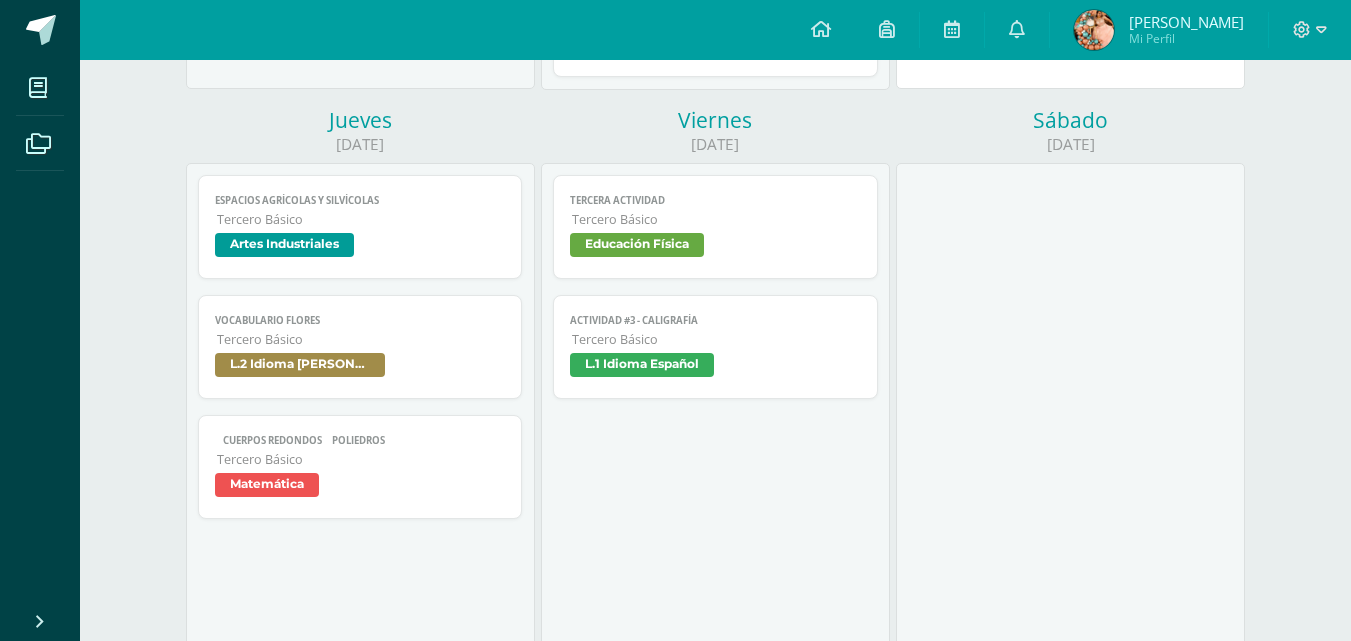click on "Tercera Actividad" at bounding box center (715, 200) 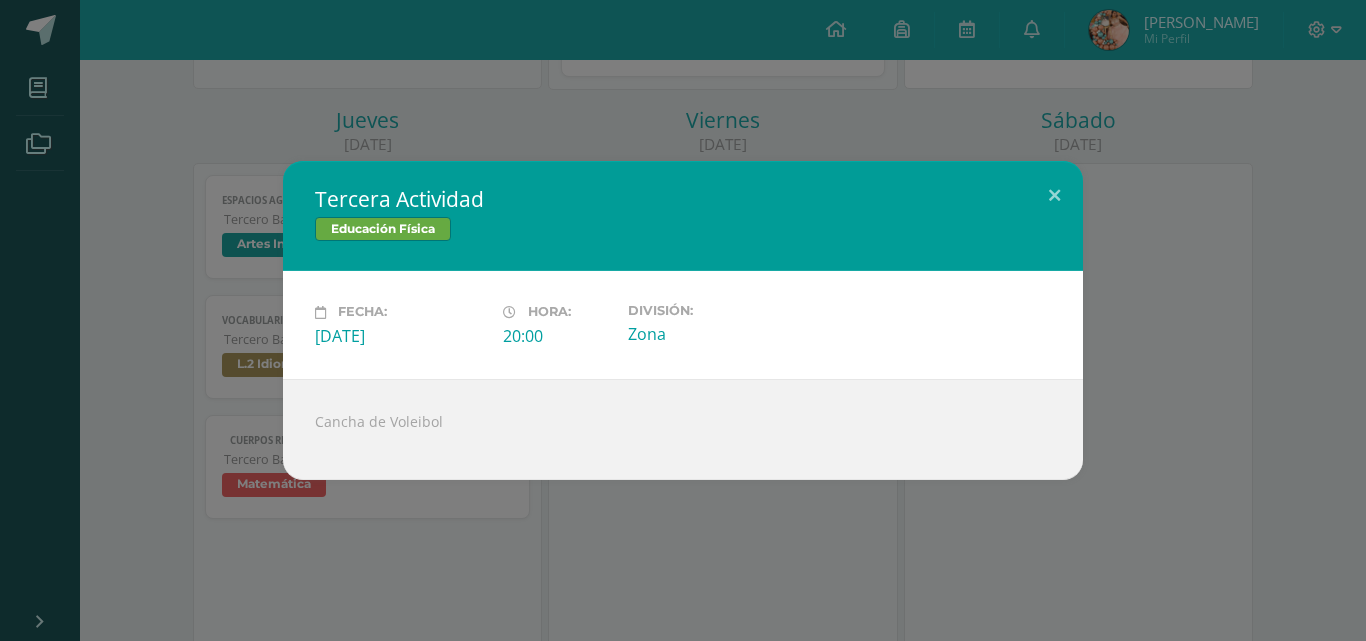 click on "Tercera Actividad
Educación Física
Fecha:
Viernes 11 de Julio
Hora:
20:00
División:
Zona
Cancha de Voleibol
Loading..." at bounding box center [683, 320] 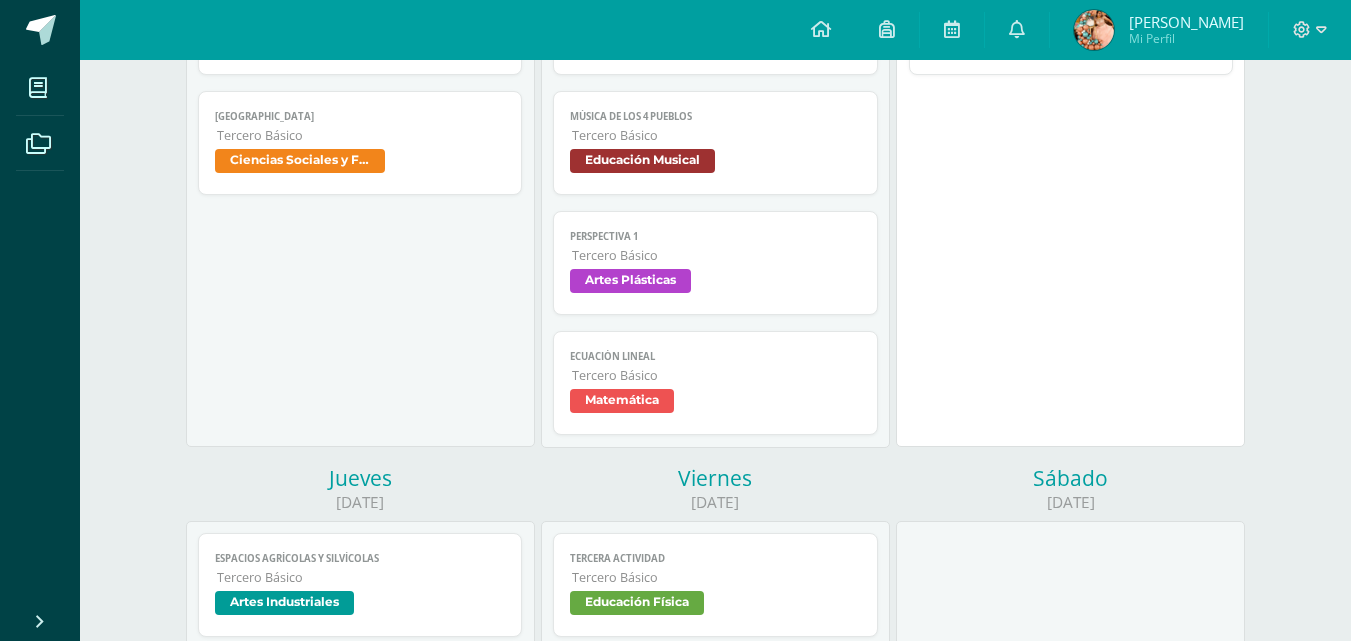 scroll, scrollTop: 0, scrollLeft: 0, axis: both 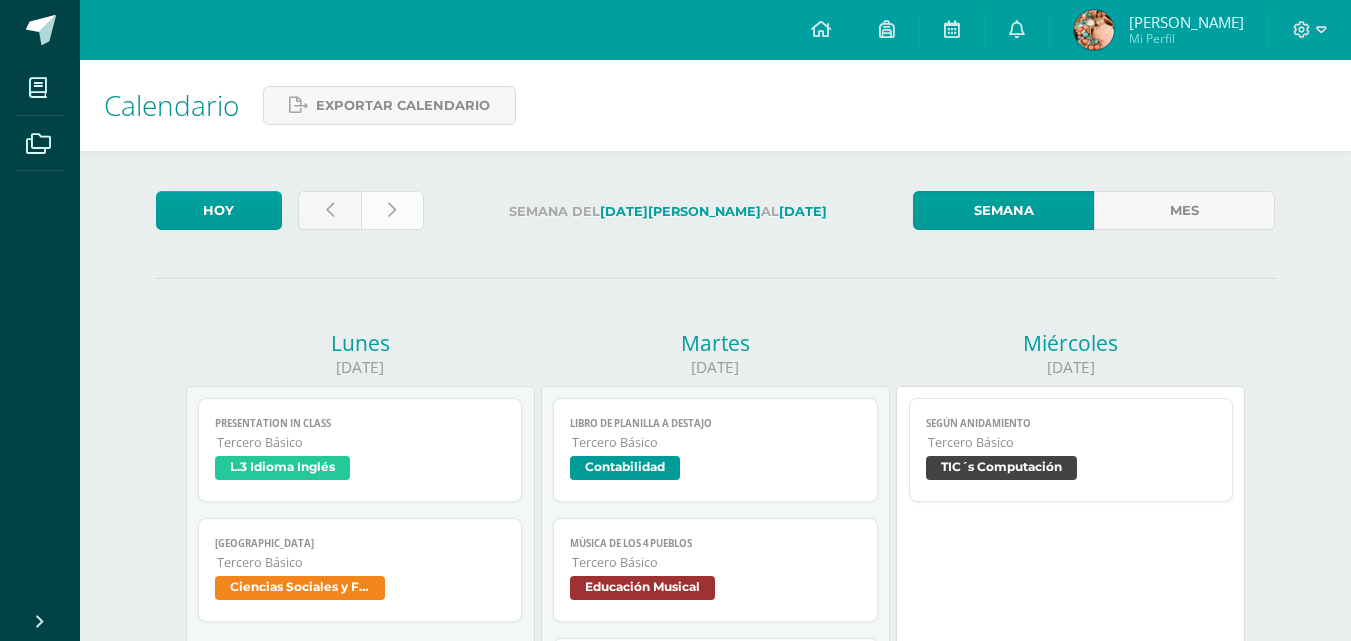 click at bounding box center [392, 210] 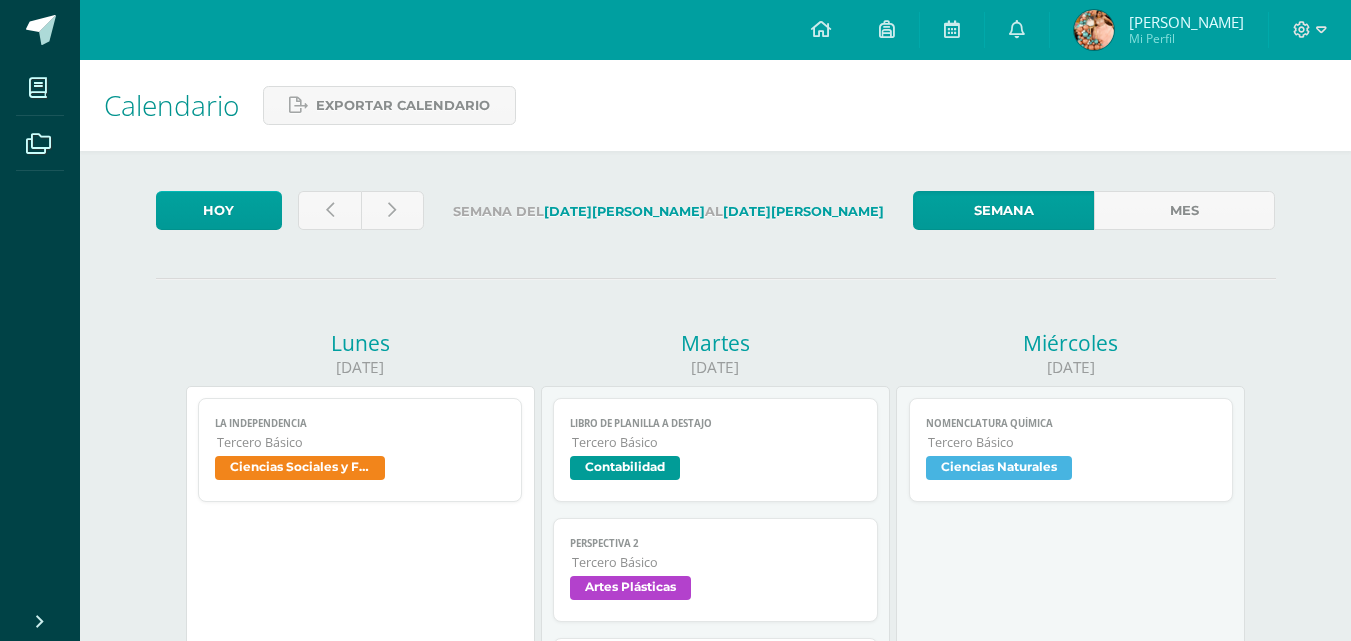 scroll, scrollTop: 0, scrollLeft: 0, axis: both 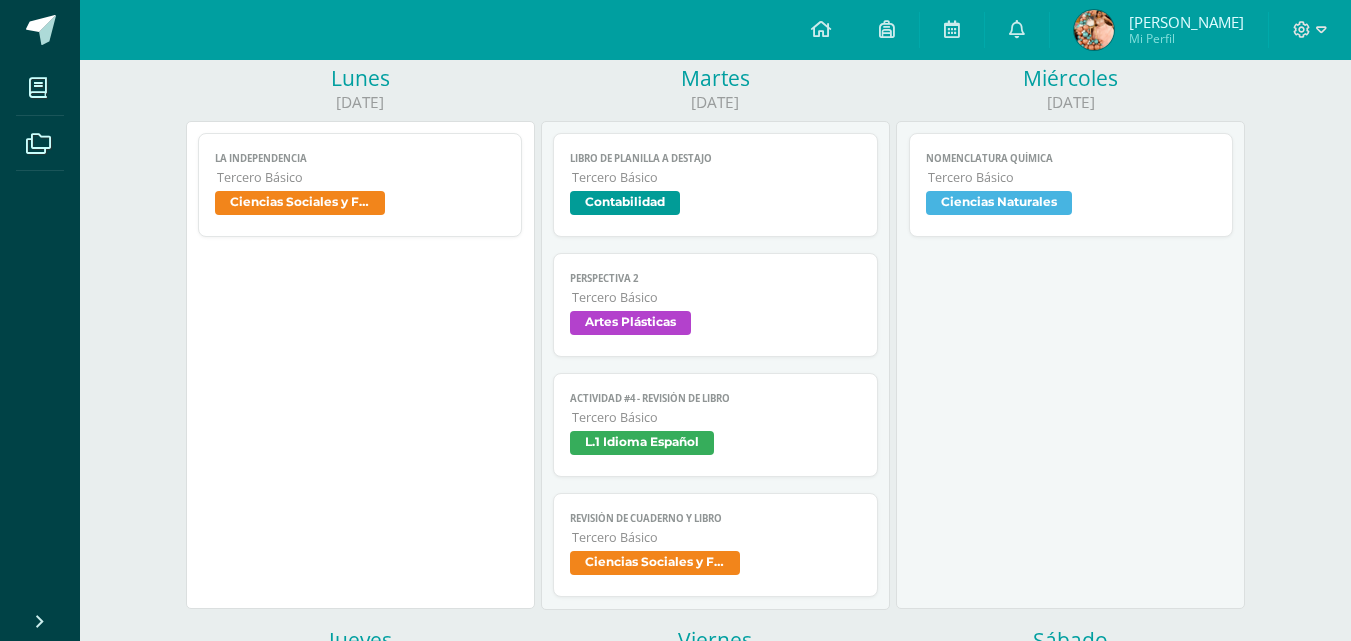 click on "Ciencias Sociales y Formación Ciudadana" at bounding box center (300, 203) 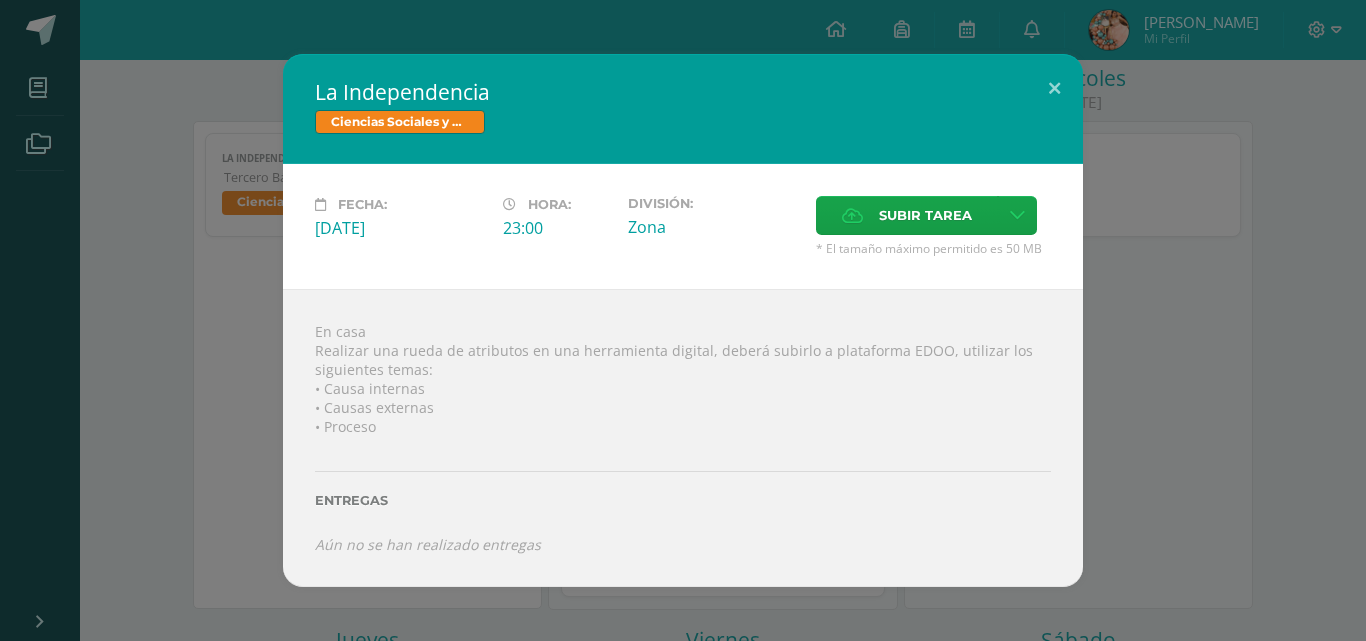 click on "La Independencia
Ciencias Sociales y Formación Ciudadana
Fecha:
Lunes 14 de Julio
Hora:
23:00
División:
Zona
Subir tarea Aceptar" at bounding box center [683, 320] 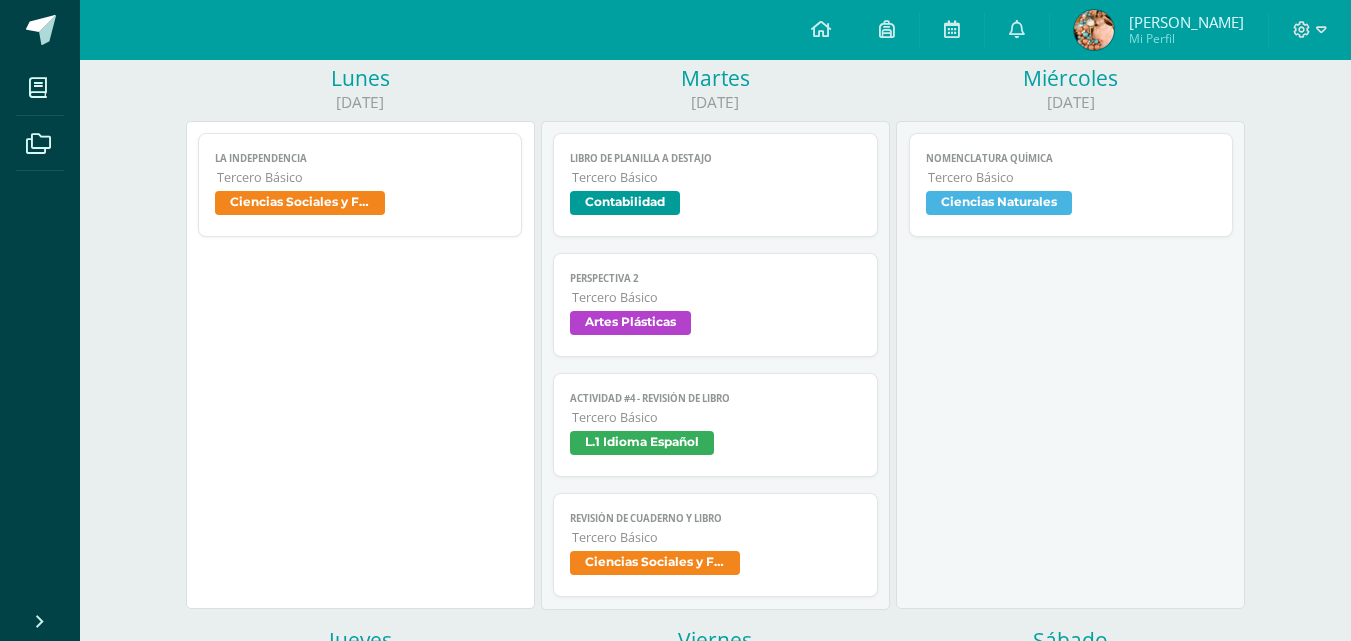 click on "Tercero Básico" at bounding box center [716, 177] 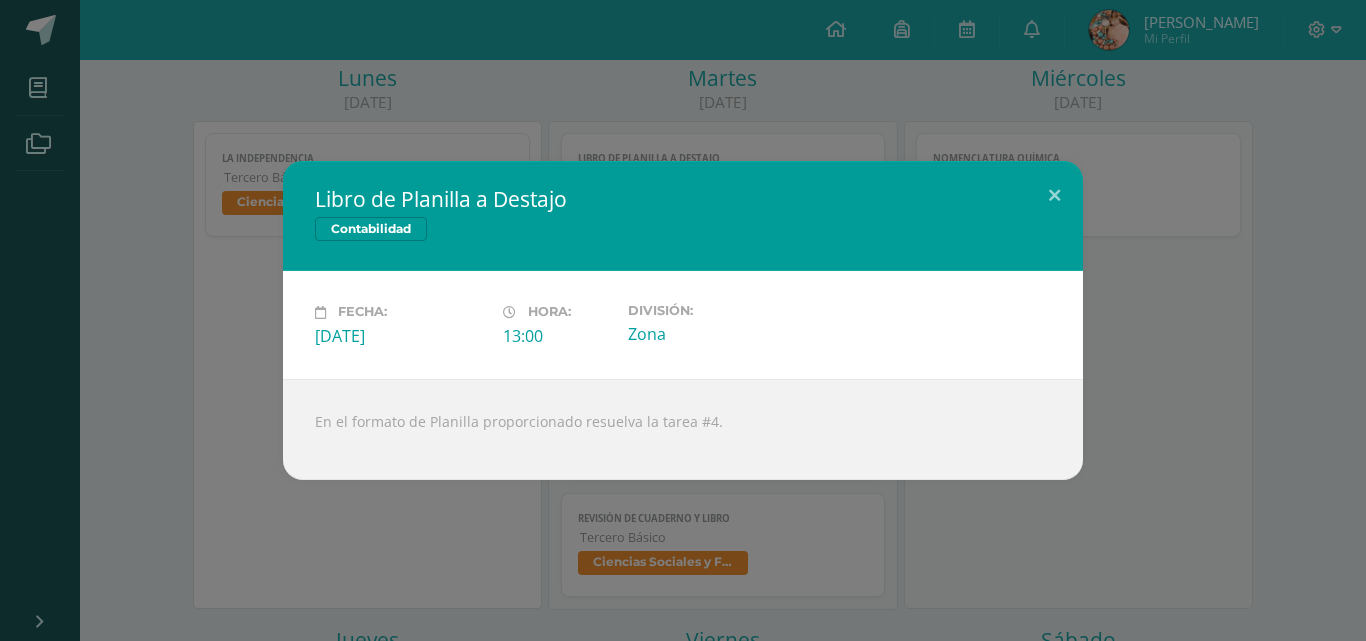 click on "Libro de Planilla a Destajo
Contabilidad
Fecha:
Martes 15 de Julio
Hora:
13:00
División:
Zona
En el formato de Planilla proporcionado resuelva la tarea #4." at bounding box center (683, 320) 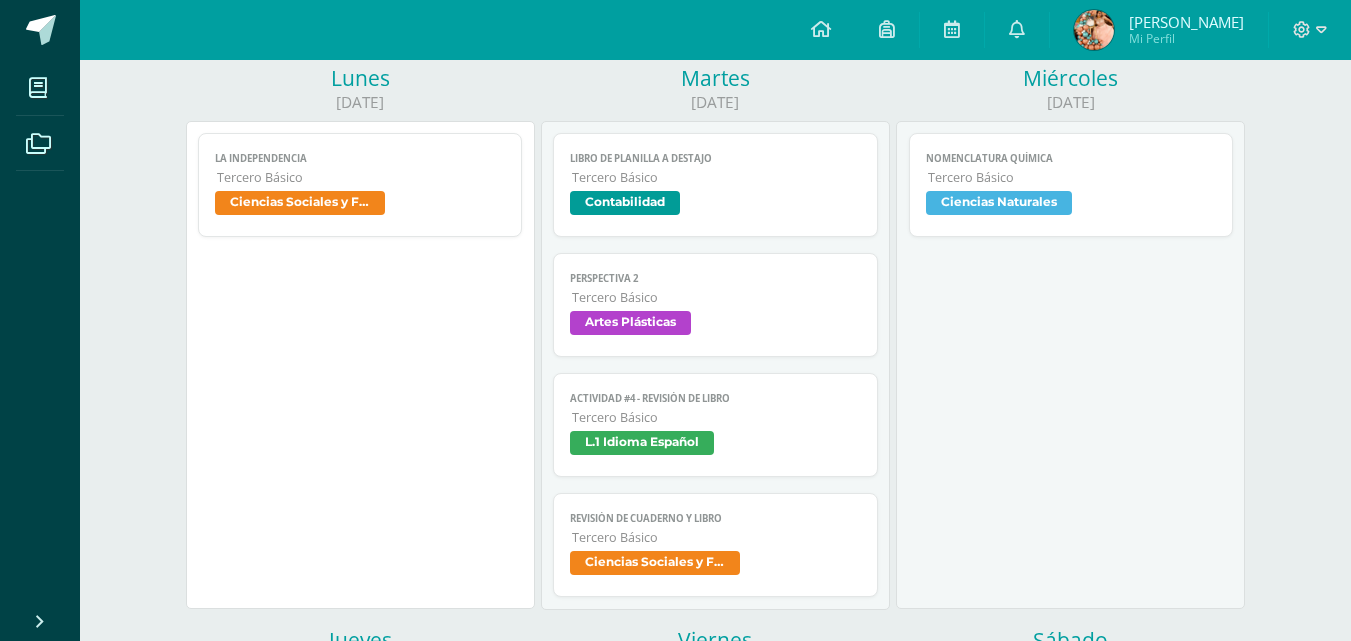 click on "Perspectiva 2 Tercero Básico Artes Plásticas" at bounding box center (715, 305) 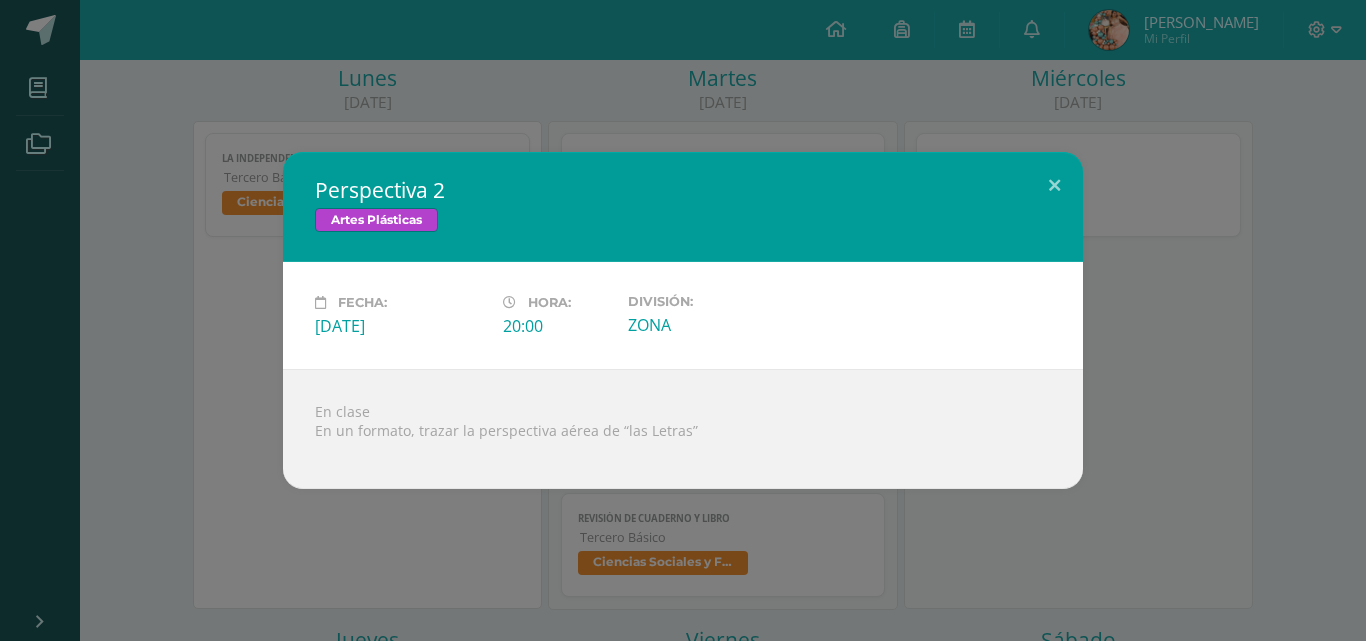 click on "Perspectiva 2
Artes Plásticas
Fecha:
Martes 15 de Julio
Hora:
20:00
División:
ZONA
En clase En un formato, trazar la perspectiva aérea de “las Letras”" at bounding box center [683, 320] 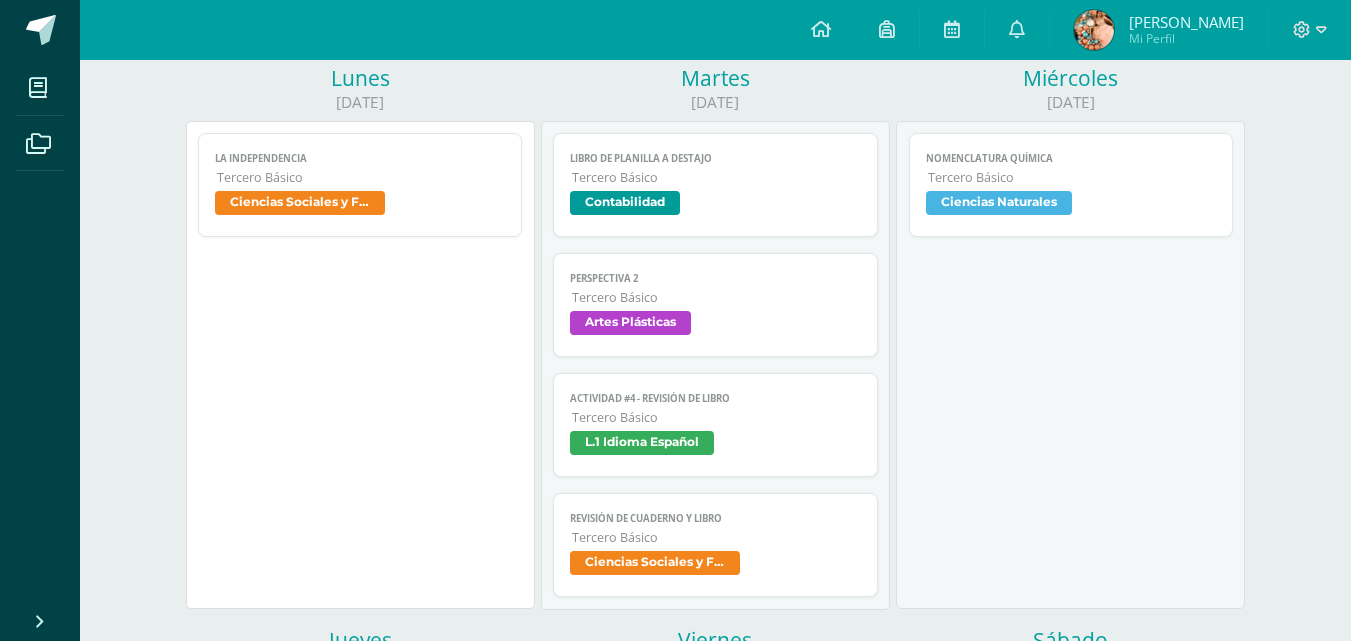 click on "Tercero Básico" at bounding box center (716, 417) 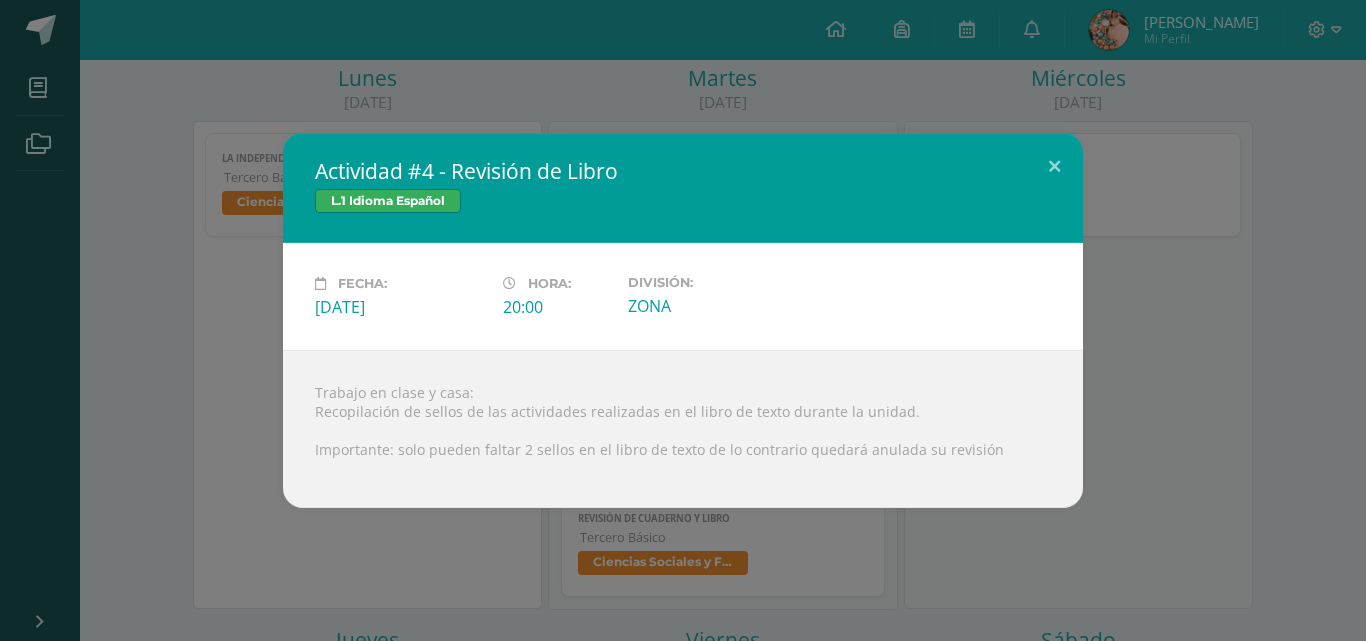 click on "Actividad #4 - Revisión de Libro
L.1 Idioma Español
Fecha:
Martes 15 de Julio
Hora:
20:00
División:
ZONA
Trabajo en clase y casa:" at bounding box center (683, 320) 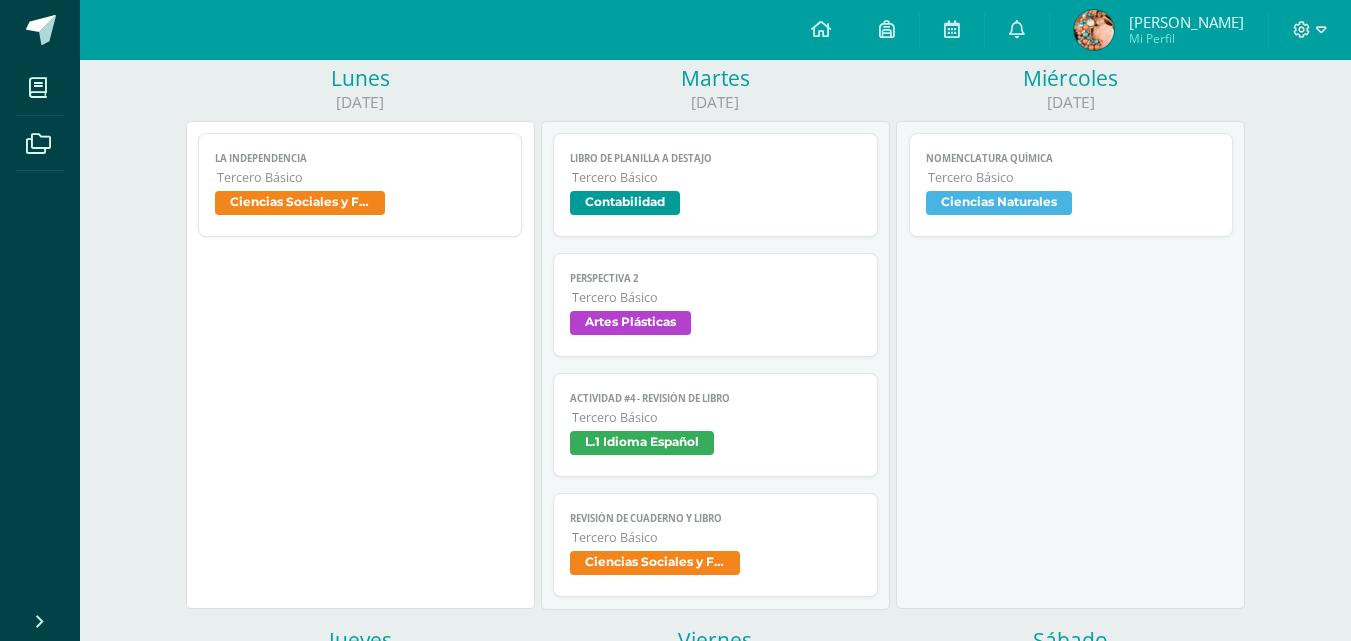 click on "Ciencias Sociales y Formación Ciudadana" at bounding box center (655, 563) 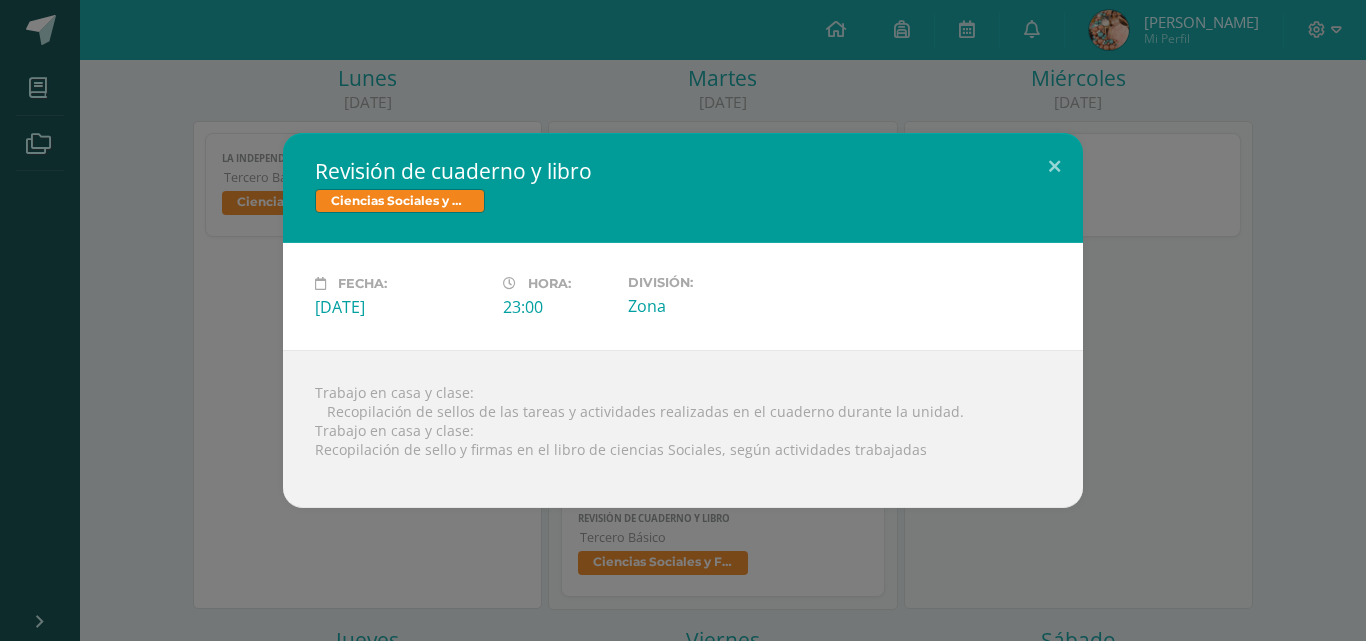 click on "Revisión de cuaderno y libro
Ciencias Sociales y Formación Ciudadana
Fecha:
Martes 15 de Julio
Hora:
23:00
División:
Zona
Trabajo en casa y clase:  Loading..." at bounding box center [683, 320] 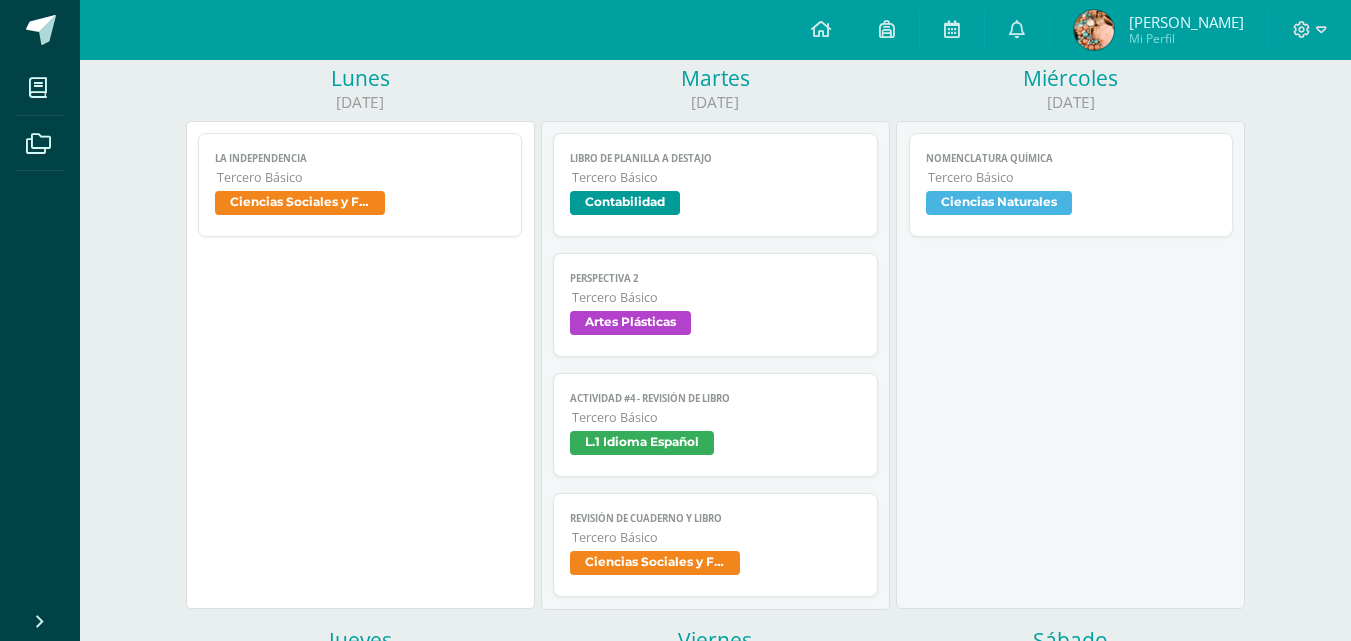 click on "Tercero Básico" at bounding box center [1072, 177] 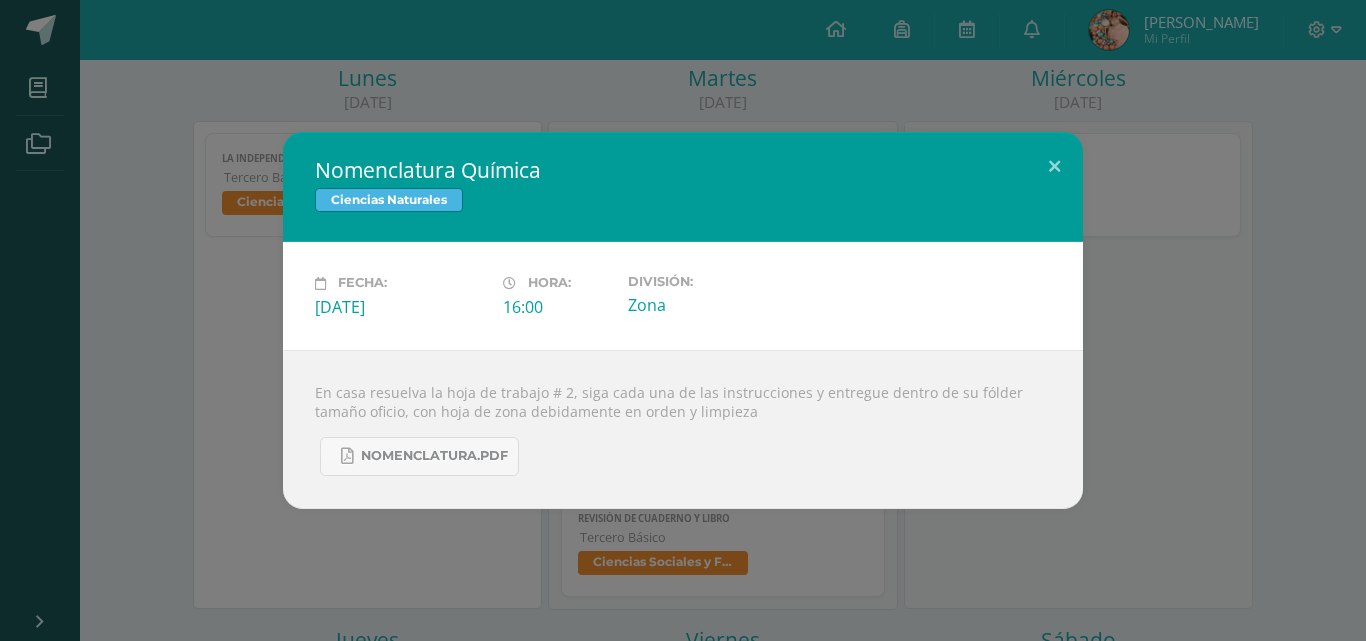 click on "Nomenclatura Química
Ciencias Naturales
Fecha:
Miércoles 16 de Julio
Hora:
16:00
División:
Zona" at bounding box center [683, 320] 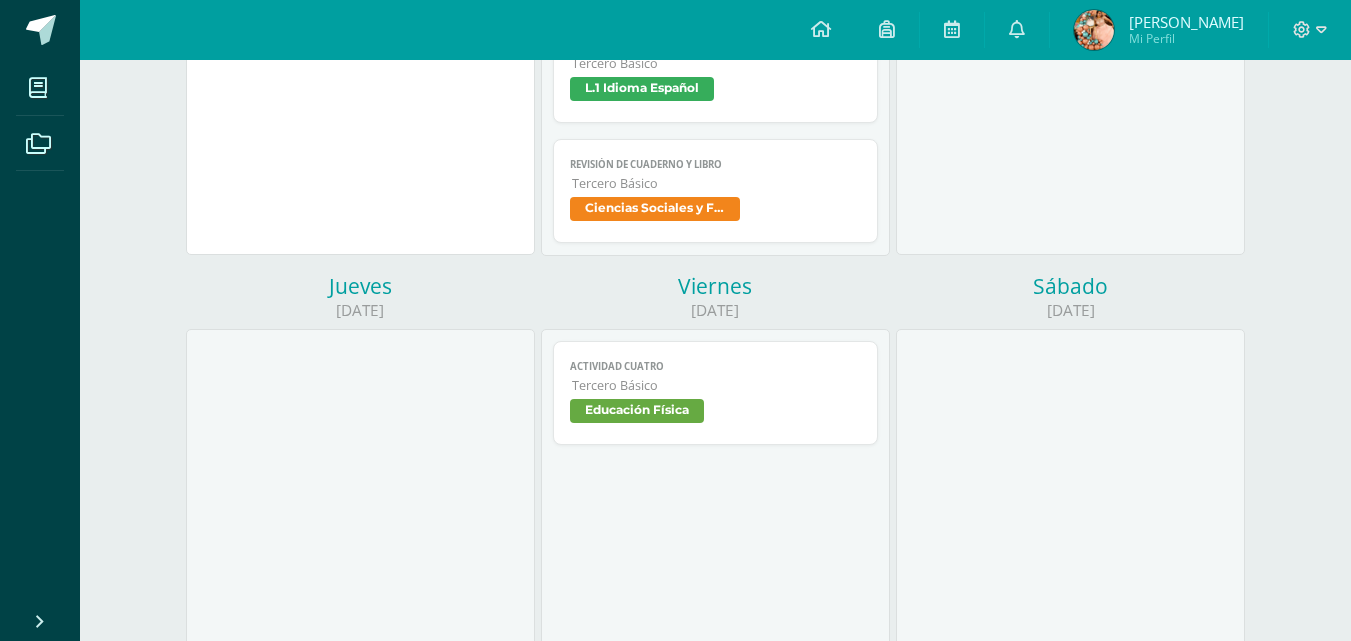 scroll, scrollTop: 640, scrollLeft: 0, axis: vertical 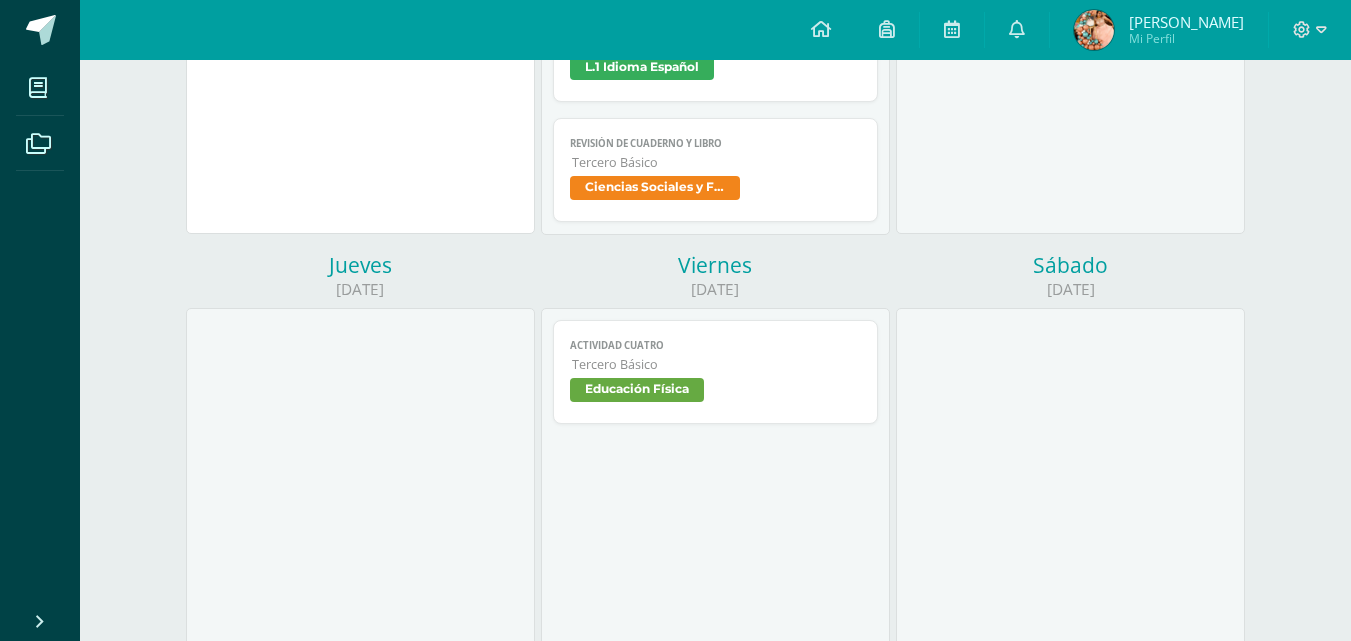 click on "Actividad Cuatro
Educación Física
Cargando contenido Actividad Cuatro Tercero Básico Educación Física" at bounding box center (715, 552) 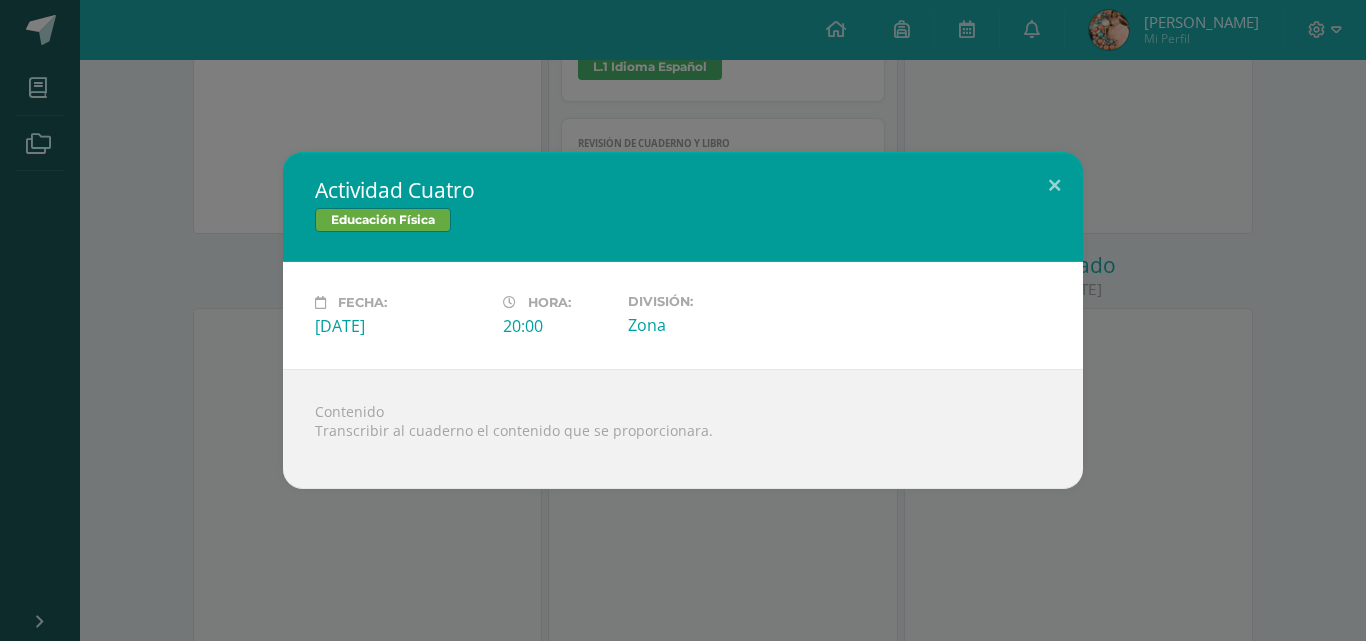 click on "Actividad Cuatro
Educación Física
Fecha:
Viernes 18 de Julio
Hora:
20:00
División:
Zona
Contenido" at bounding box center [683, 320] 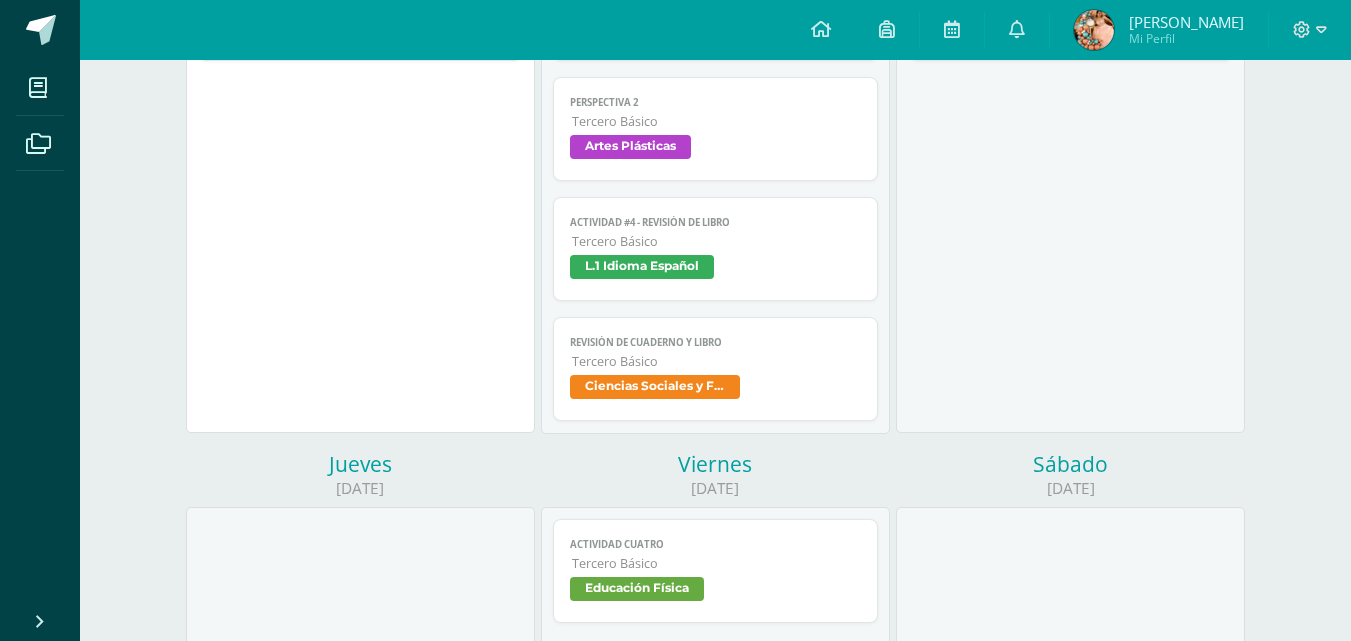 scroll, scrollTop: 0, scrollLeft: 0, axis: both 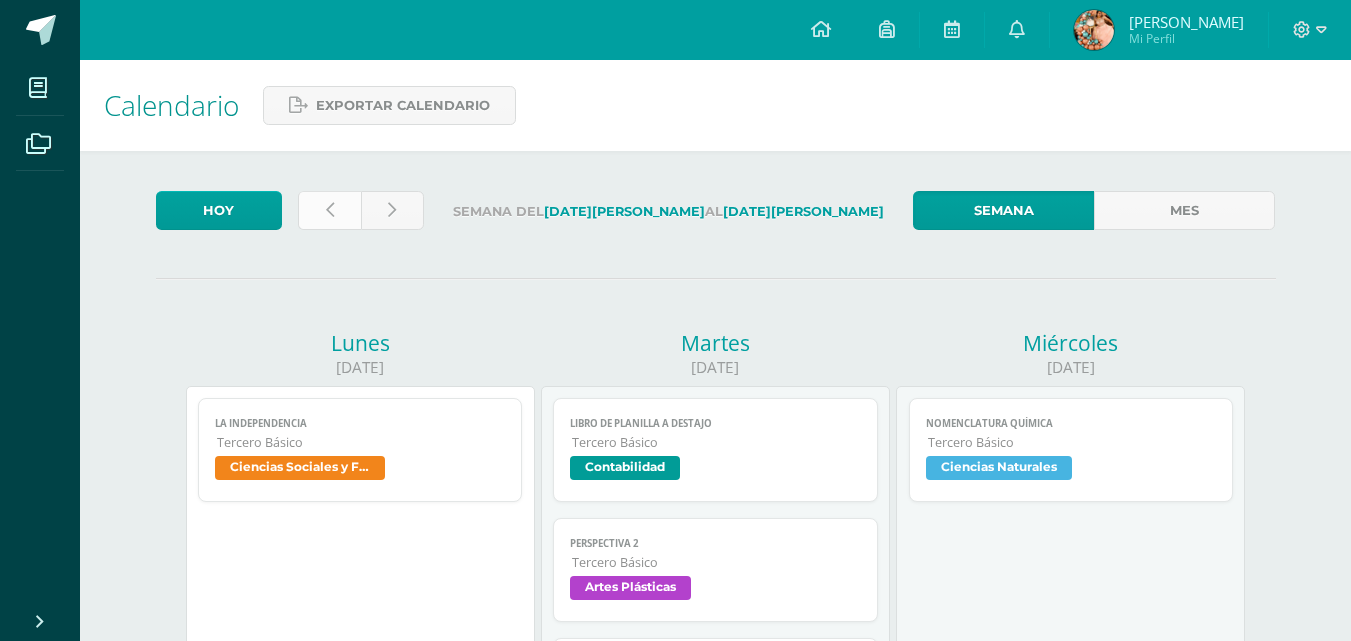 click at bounding box center (329, 210) 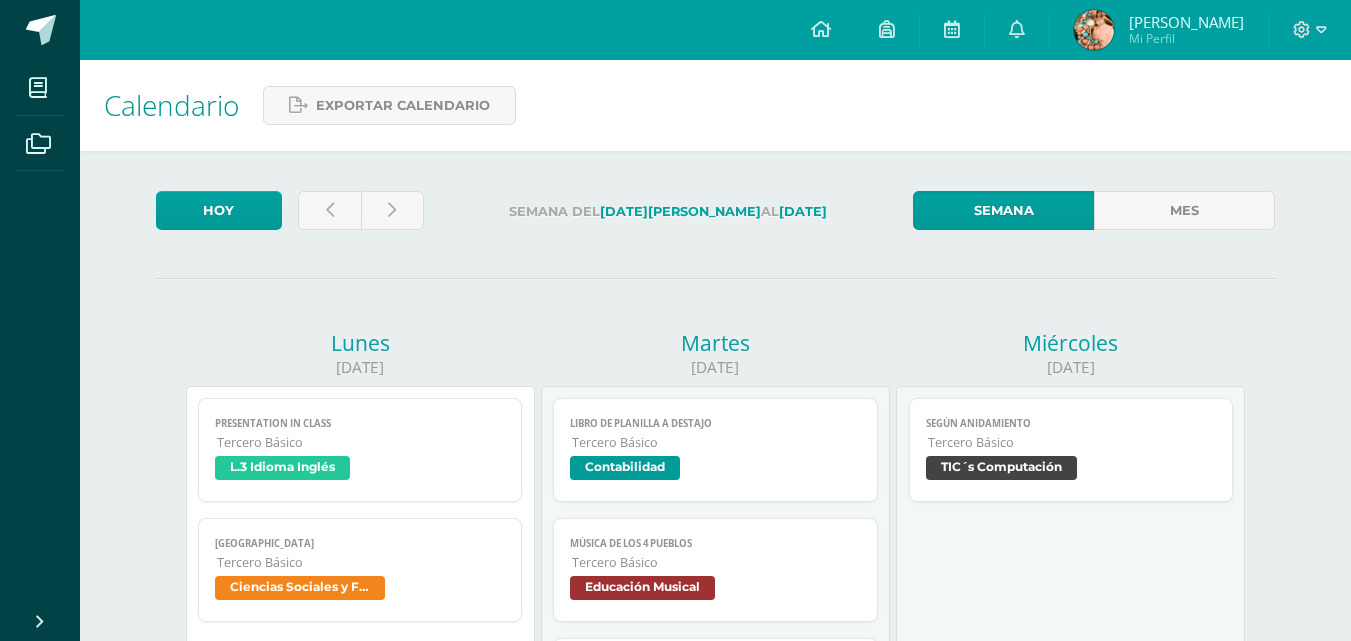 scroll, scrollTop: 0, scrollLeft: 0, axis: both 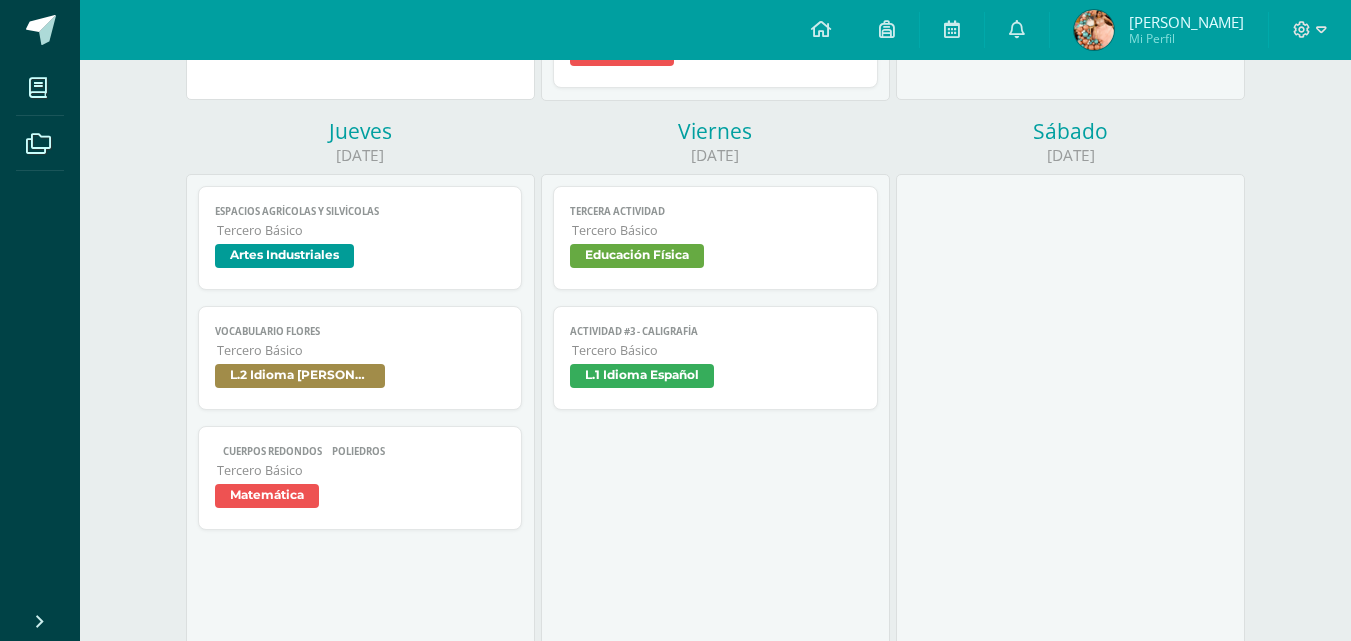 click on "Espacios agrícolas y silvícolas" at bounding box center (360, 211) 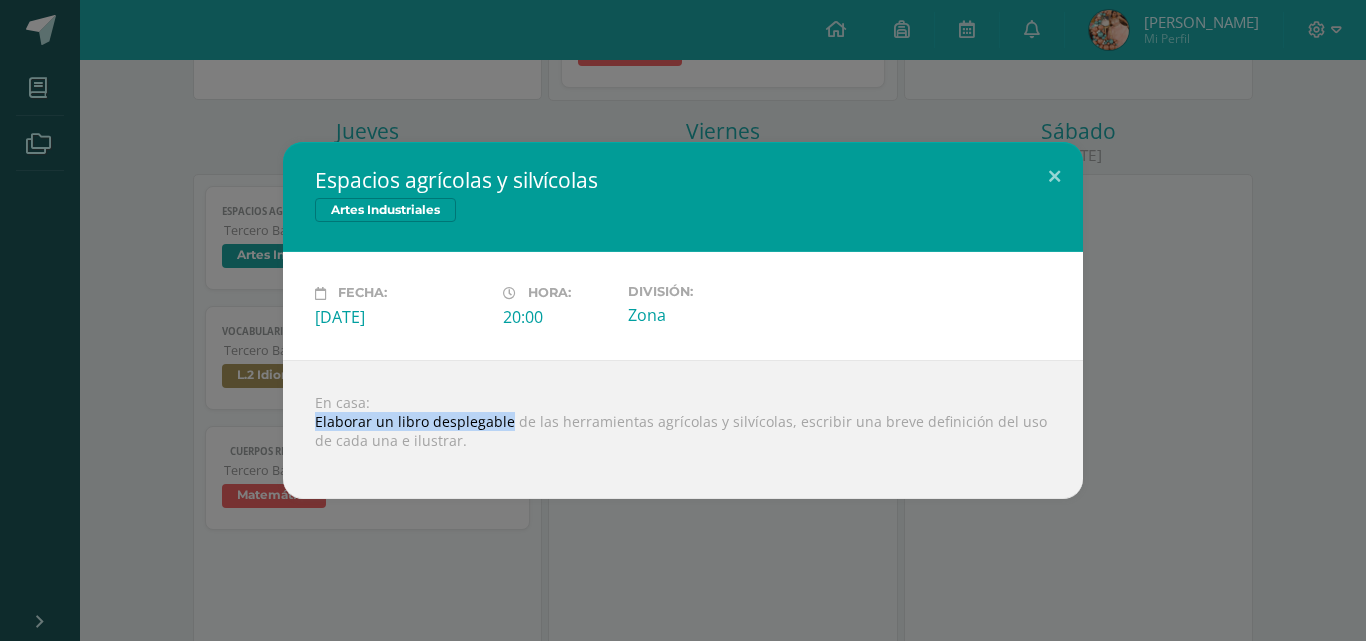 drag, startPoint x: 307, startPoint y: 416, endPoint x: 504, endPoint y: 422, distance: 197.09135 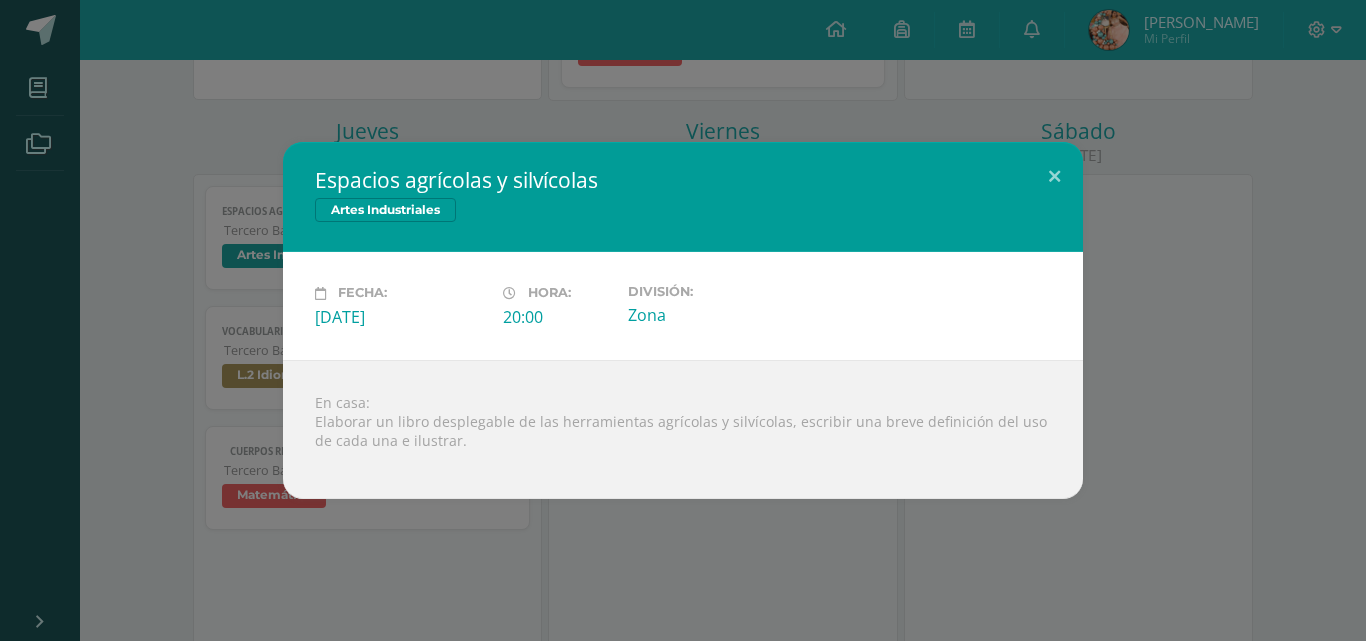click on "Espacios agrícolas y silvícolas
Artes Industriales
Fecha:
[DATE][PERSON_NAME]:
20:00
División:
Zona
En casa:" at bounding box center [683, 320] 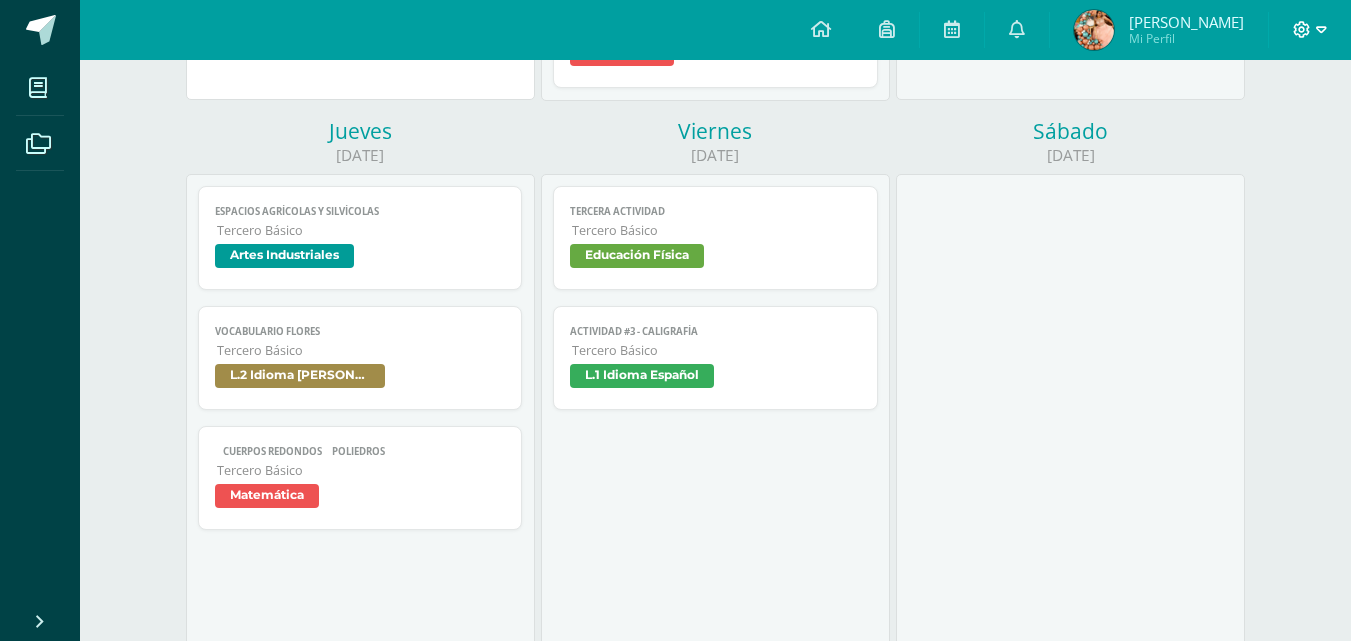click 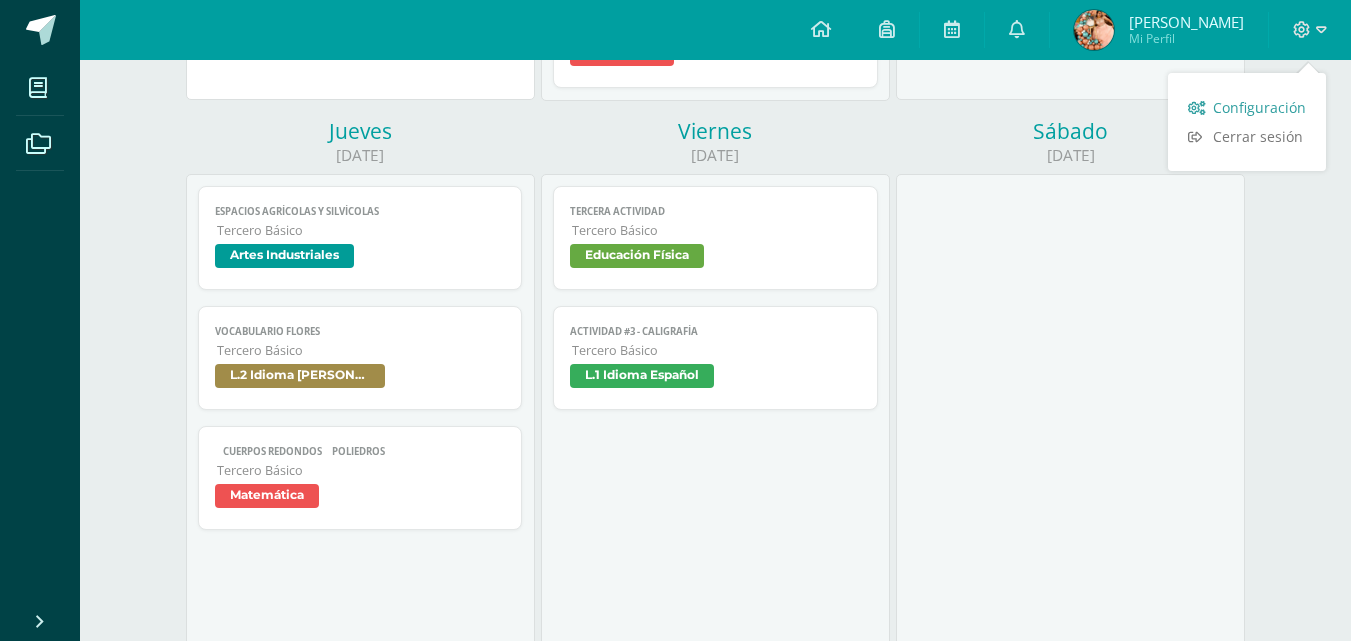 click on "Configuración" at bounding box center (1259, 107) 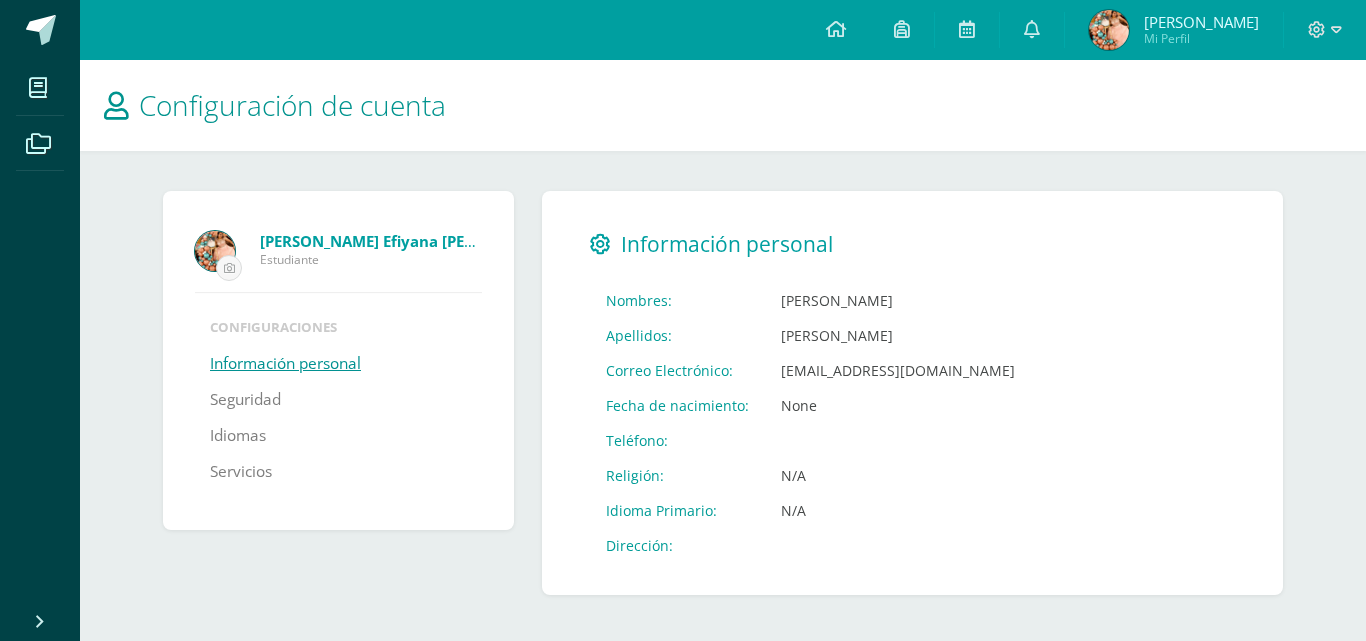 scroll, scrollTop: 0, scrollLeft: 0, axis: both 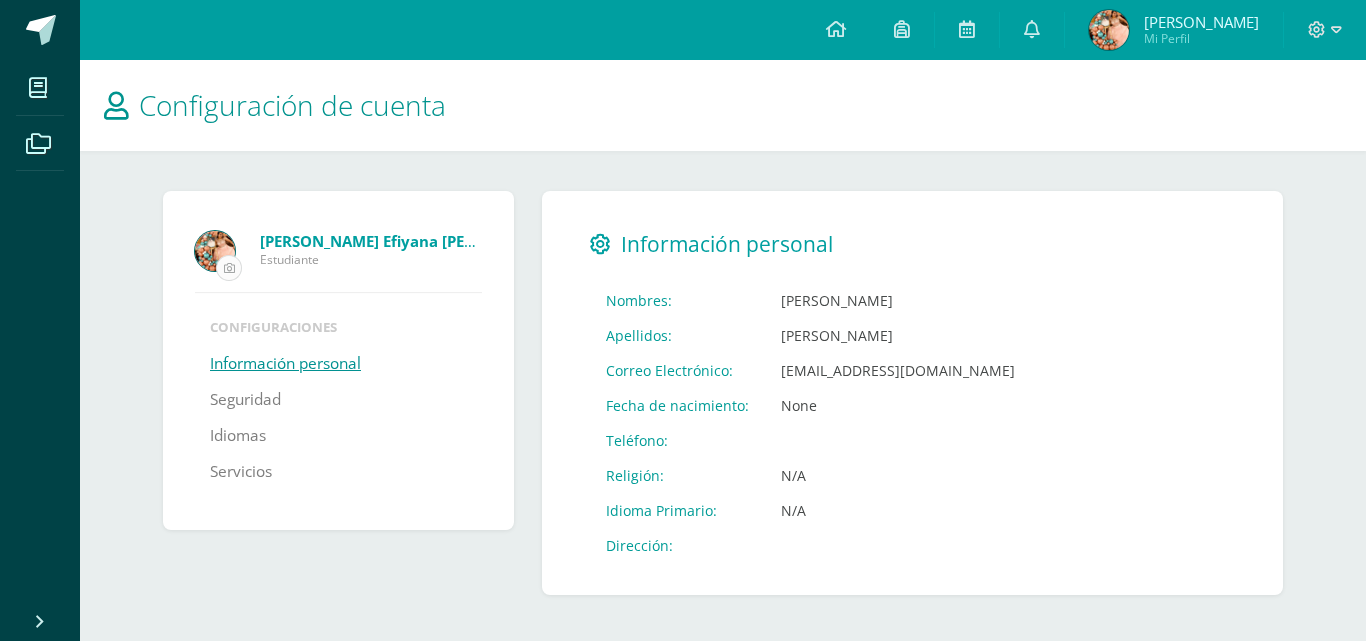 click at bounding box center [229, 268] 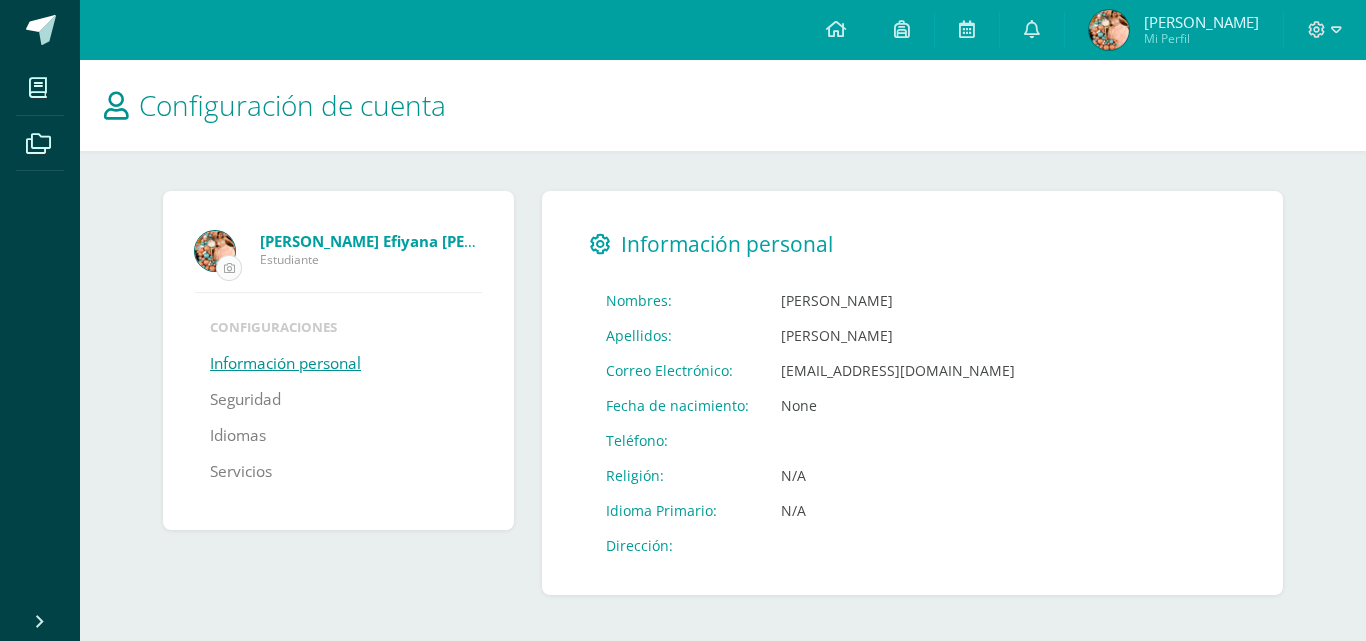 click at bounding box center [229, 268] 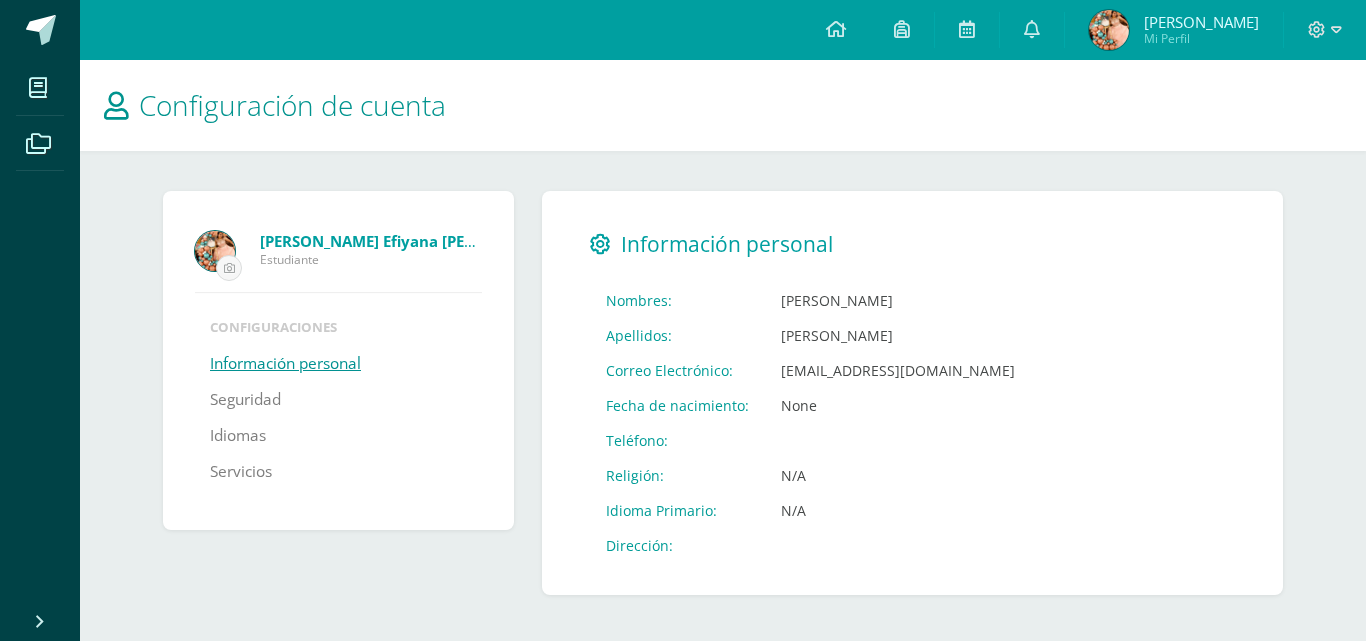 click at bounding box center (215, 251) 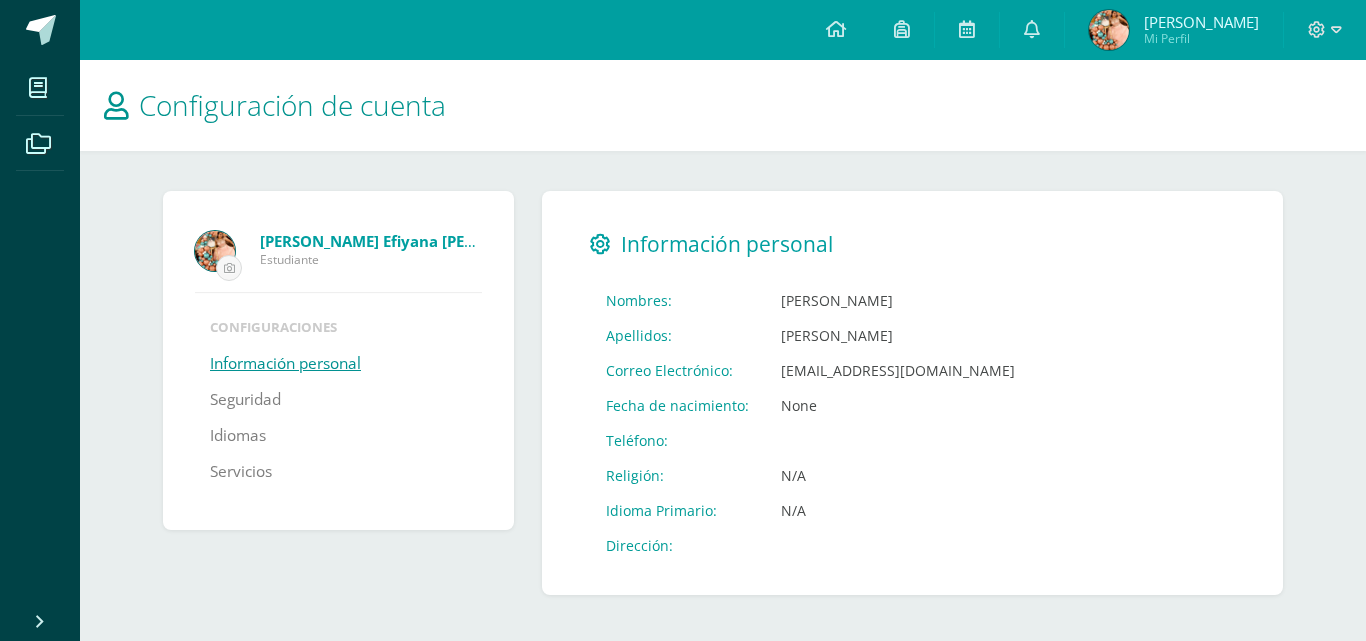 click on "[PERSON_NAME] Efiyana [PERSON_NAME]" at bounding box center (410, 241) 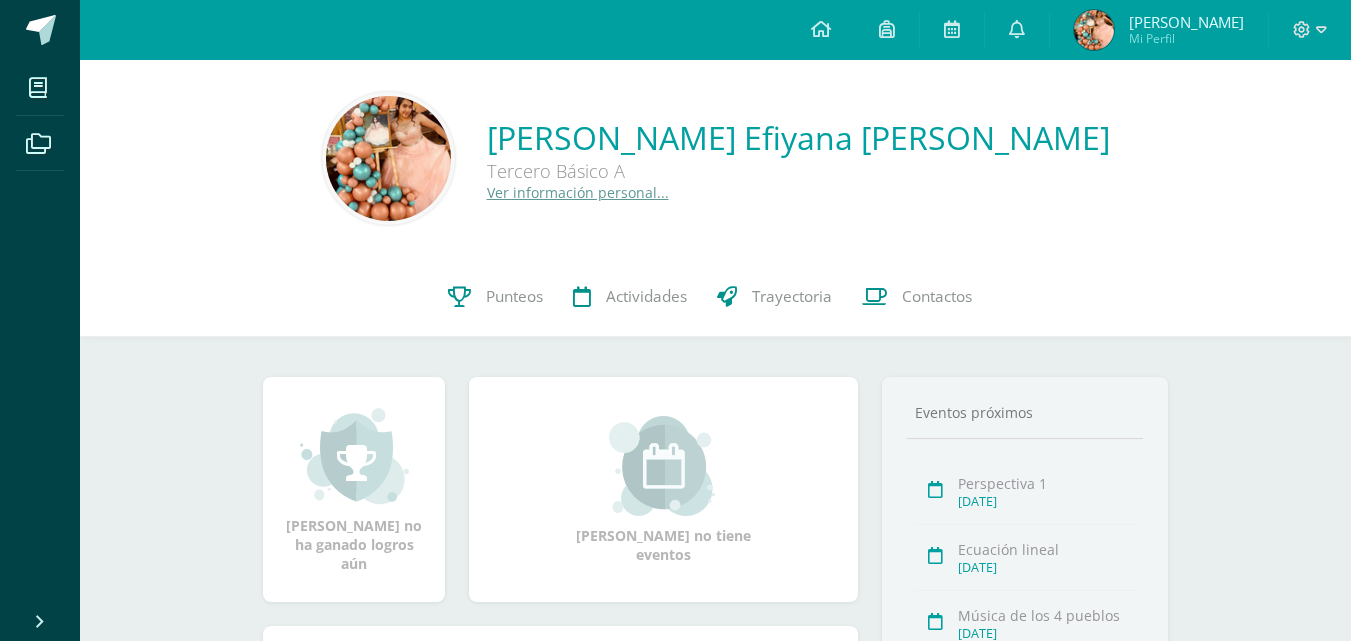 scroll, scrollTop: 0, scrollLeft: 0, axis: both 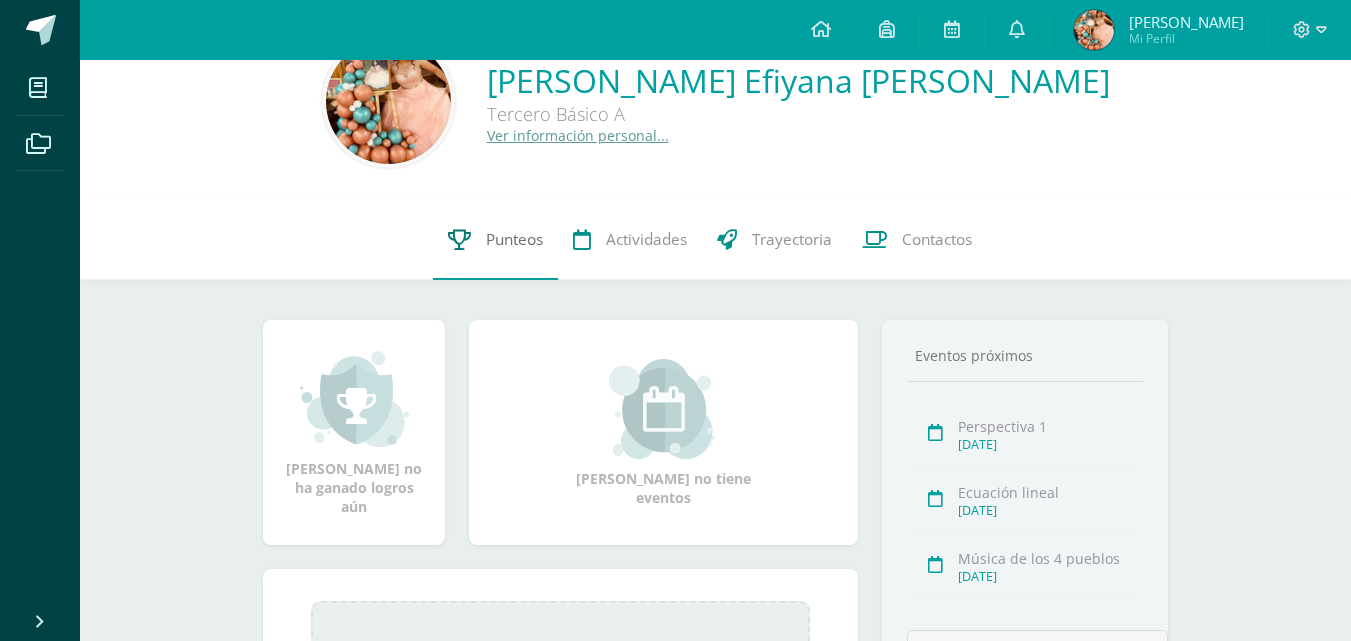 click on "Punteos" at bounding box center [495, 240] 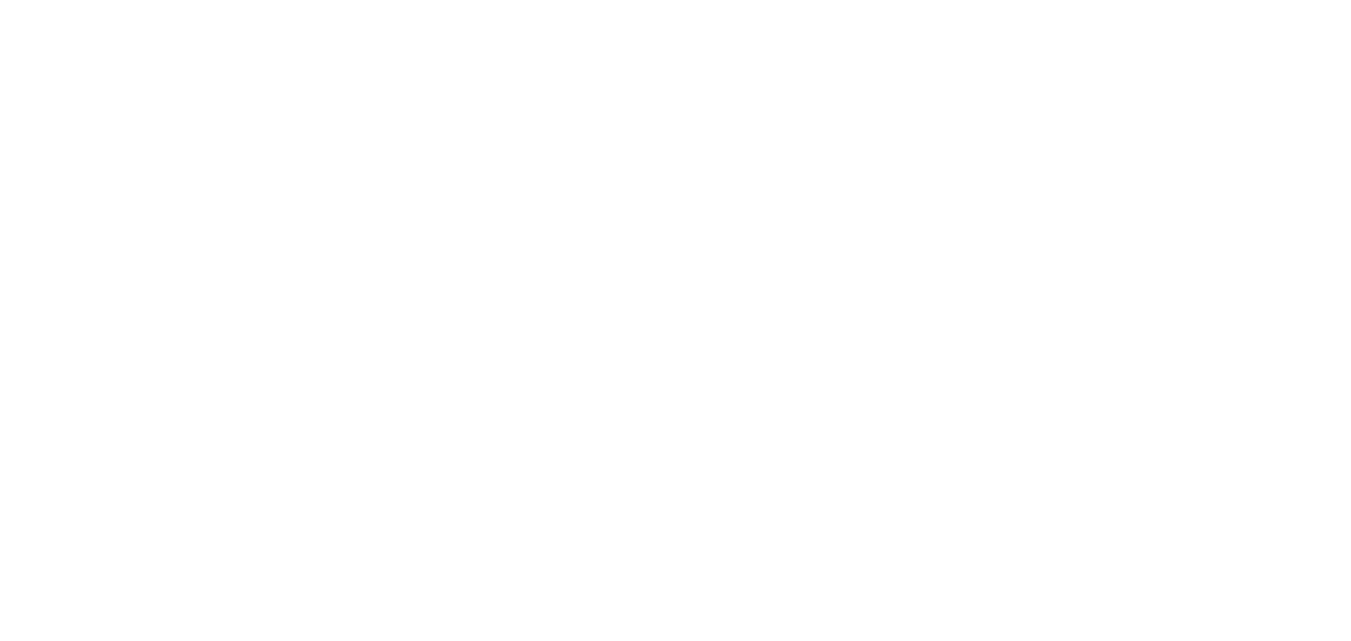scroll, scrollTop: 0, scrollLeft: 0, axis: both 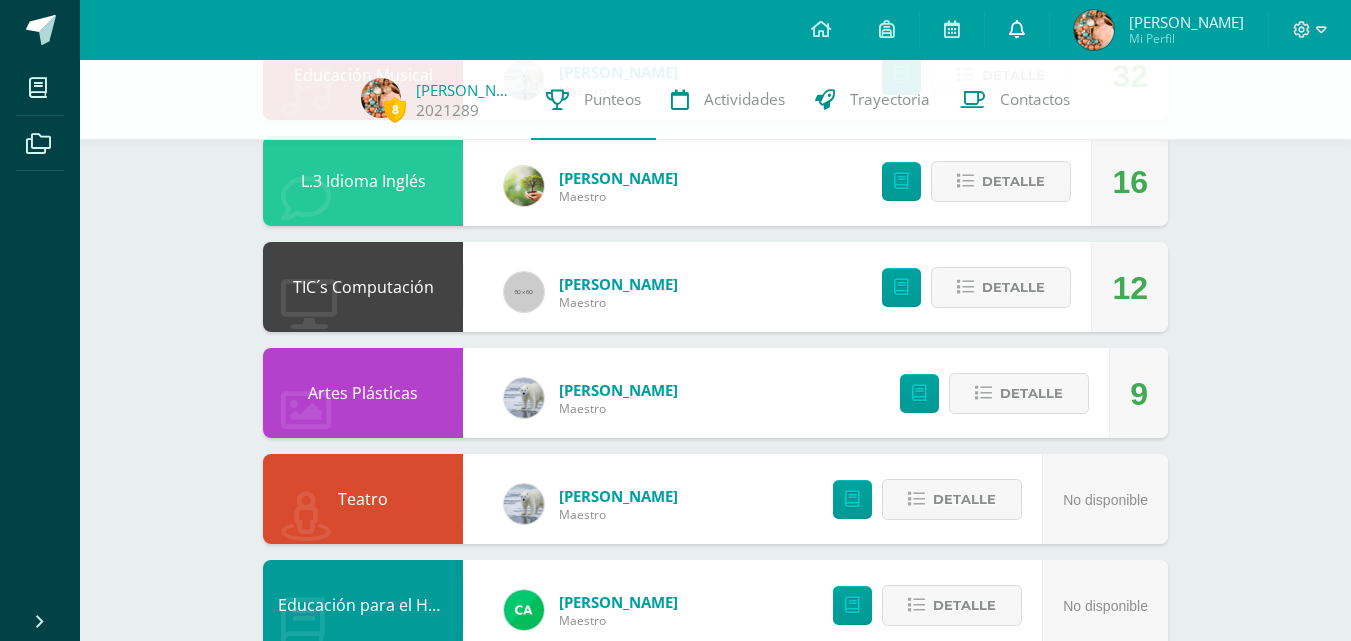 click at bounding box center [1017, 29] 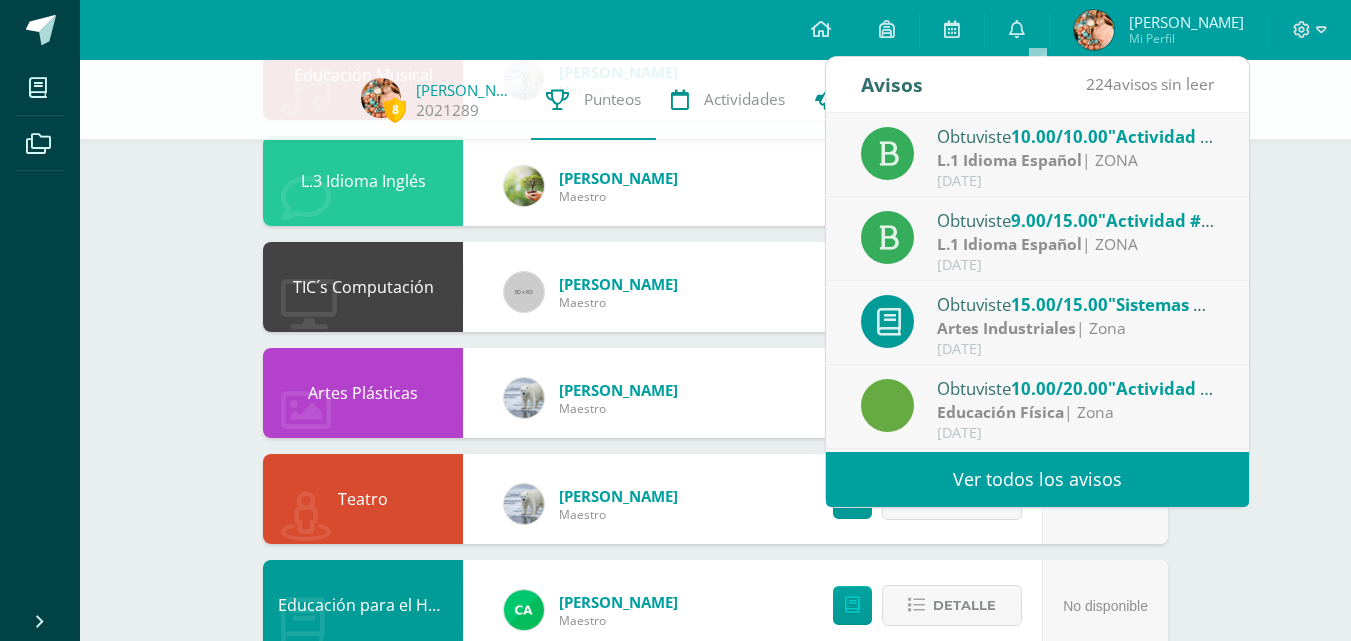 click on "8
[PERSON_NAME]
2021289
Punteos Actividades Trayectoria Contactos  Pendiente
Punteos de:    [PERSON_NAME] Efiyana     Unidad 3                             Unidad 1 Unidad 2 Unidad 3 Unidad 4
Educación Musical
[PERSON_NAME]
32
[GEOGRAPHIC_DATA]
L.3 Idioma Inglés
[PERSON_NAME]
16
[GEOGRAPHIC_DATA]
TIC´s Computación
[PERSON_NAME]
12
[GEOGRAPHIC_DATA]
Artes Plásticas
[PERSON_NAME]
9
Detalle [PERSON_NAME] Maestro No disponible Detalle [PERSON_NAME] Maestro No disponible" at bounding box center (715, 710) 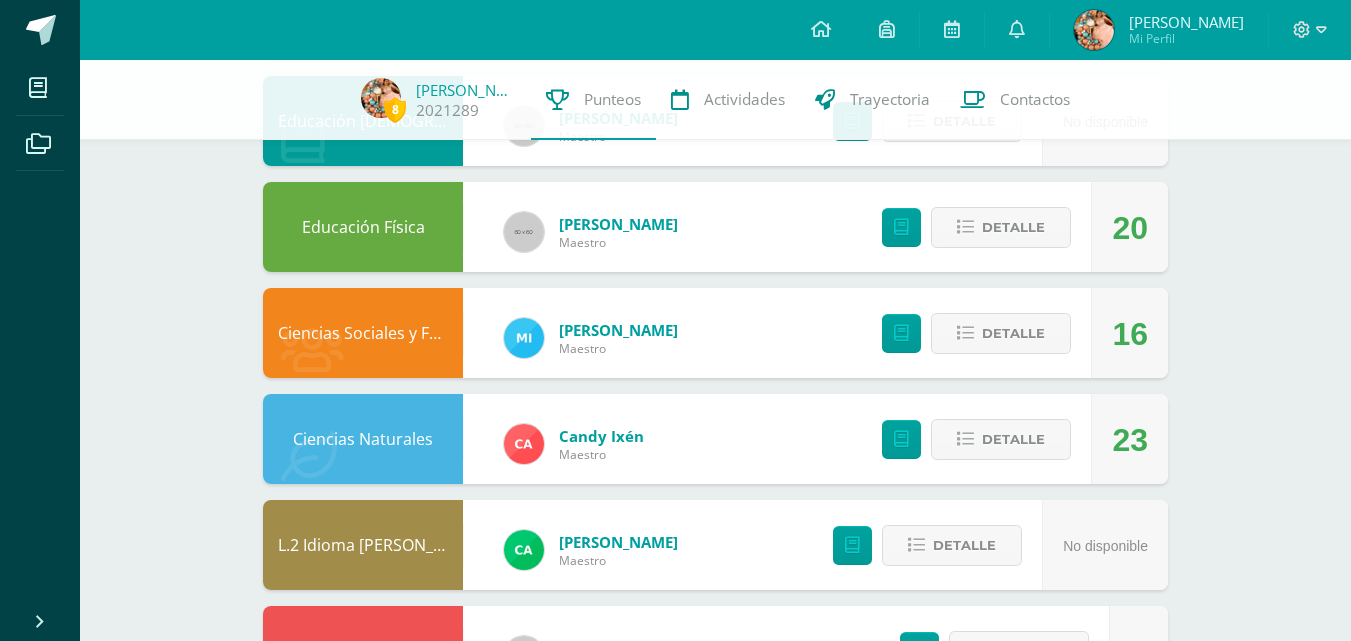 scroll, scrollTop: 1061, scrollLeft: 0, axis: vertical 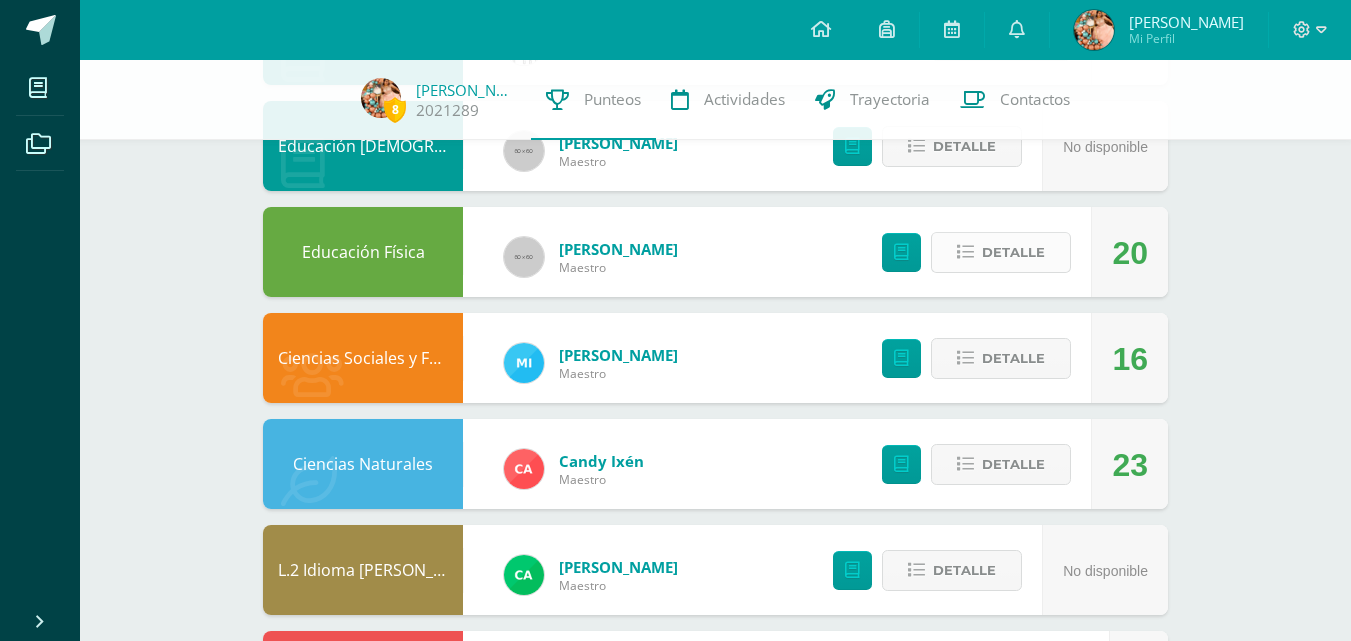 click on "Detalle" at bounding box center [1001, 252] 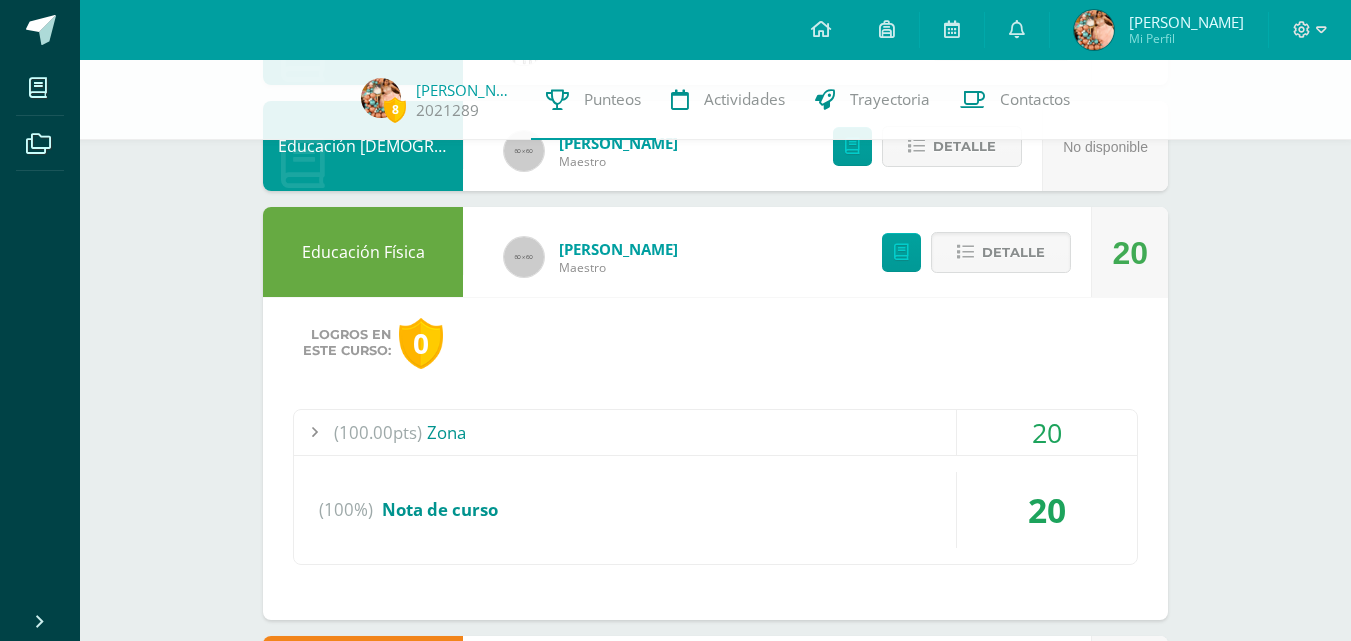 click on "(100.00pts)
Zona" at bounding box center [715, 432] 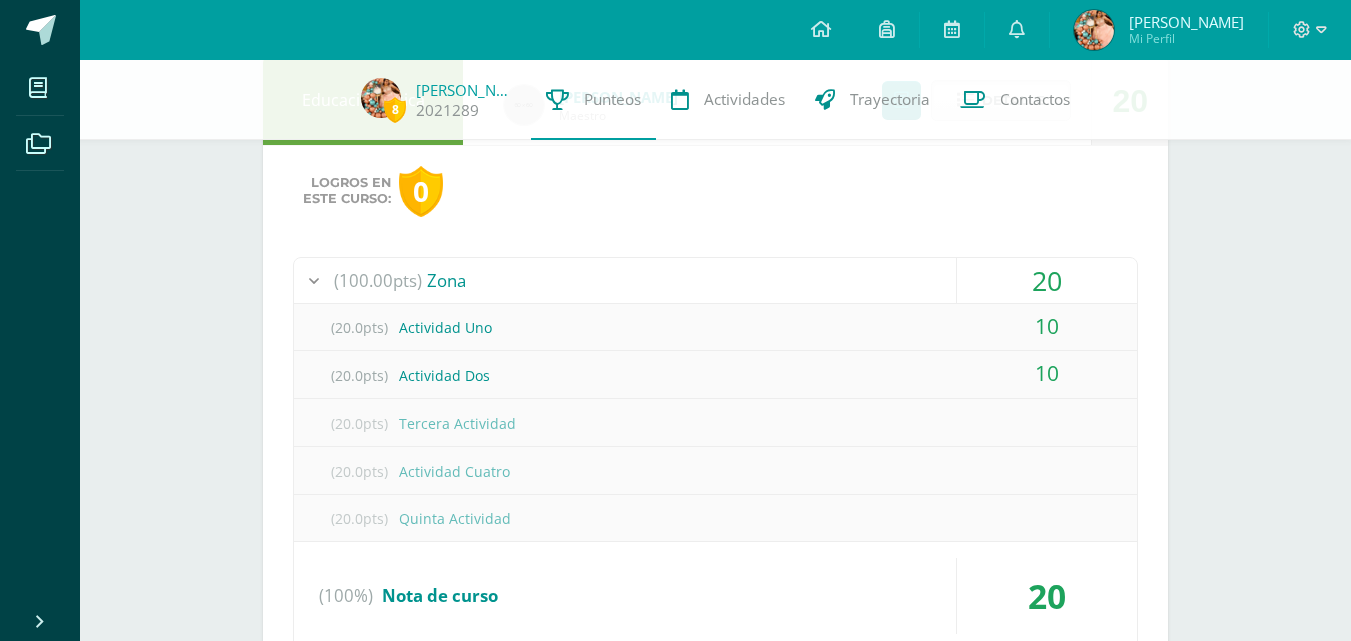 scroll, scrollTop: 1217, scrollLeft: 0, axis: vertical 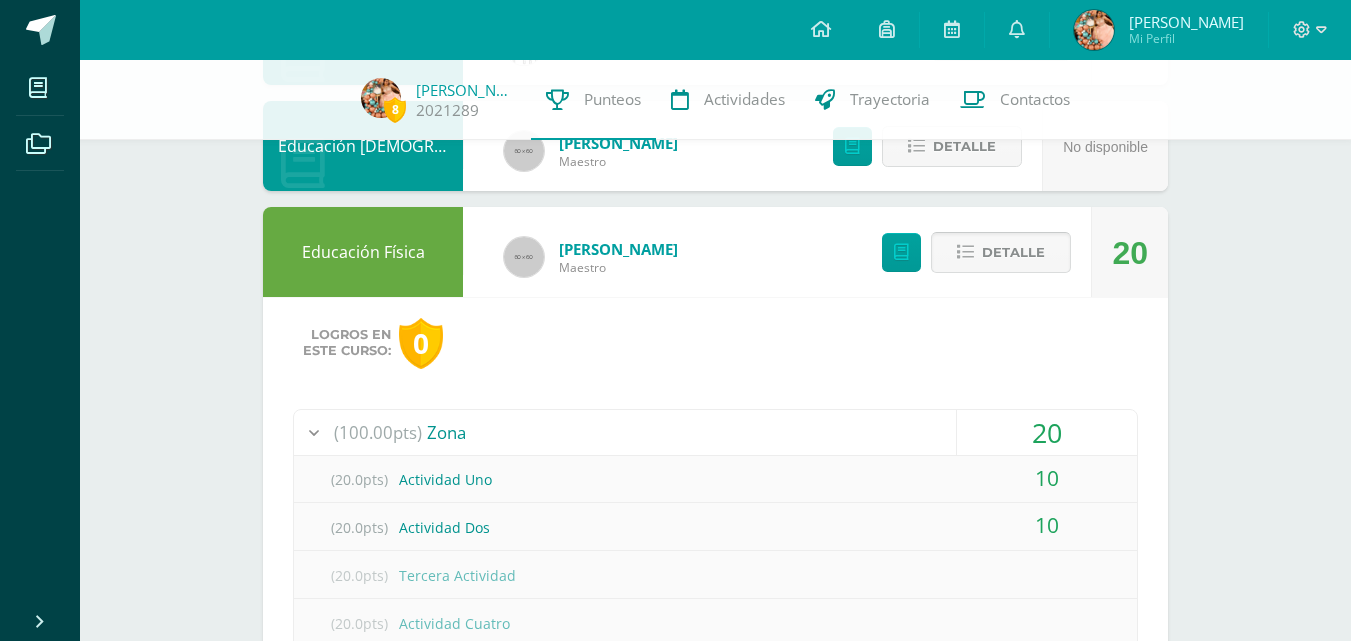 click at bounding box center [965, 252] 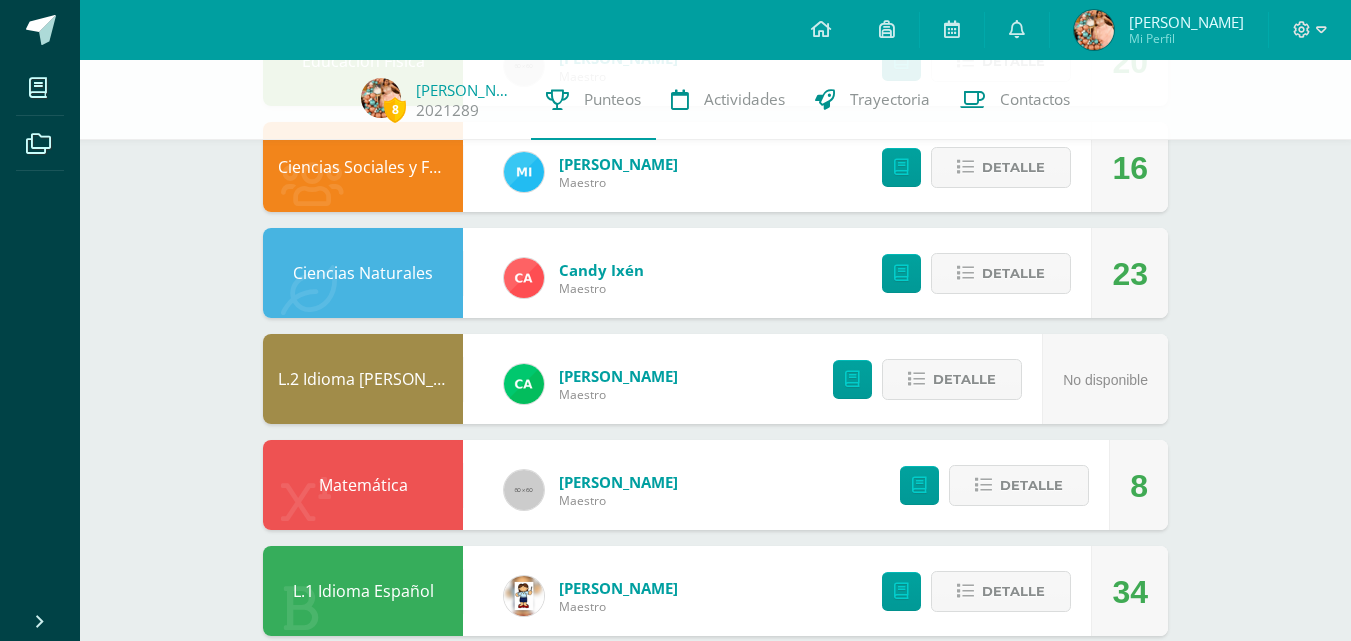 scroll, scrollTop: 1287, scrollLeft: 0, axis: vertical 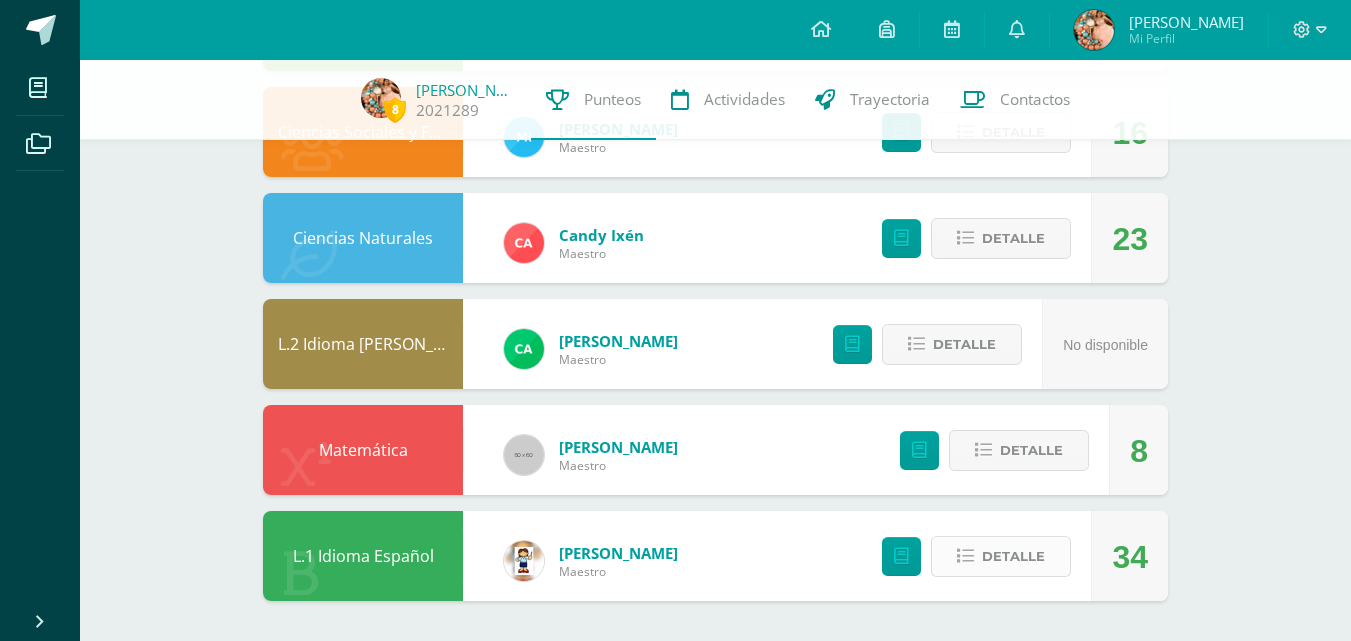 click on "Detalle" at bounding box center [1013, 556] 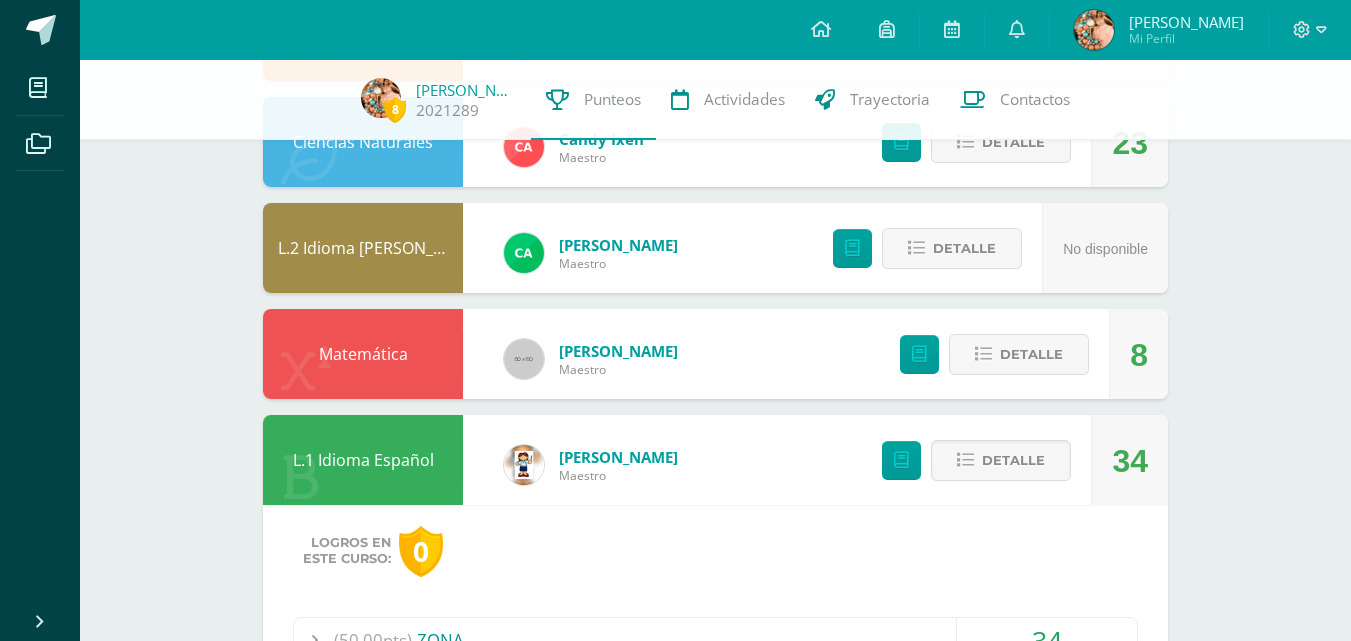 scroll, scrollTop: 1672, scrollLeft: 0, axis: vertical 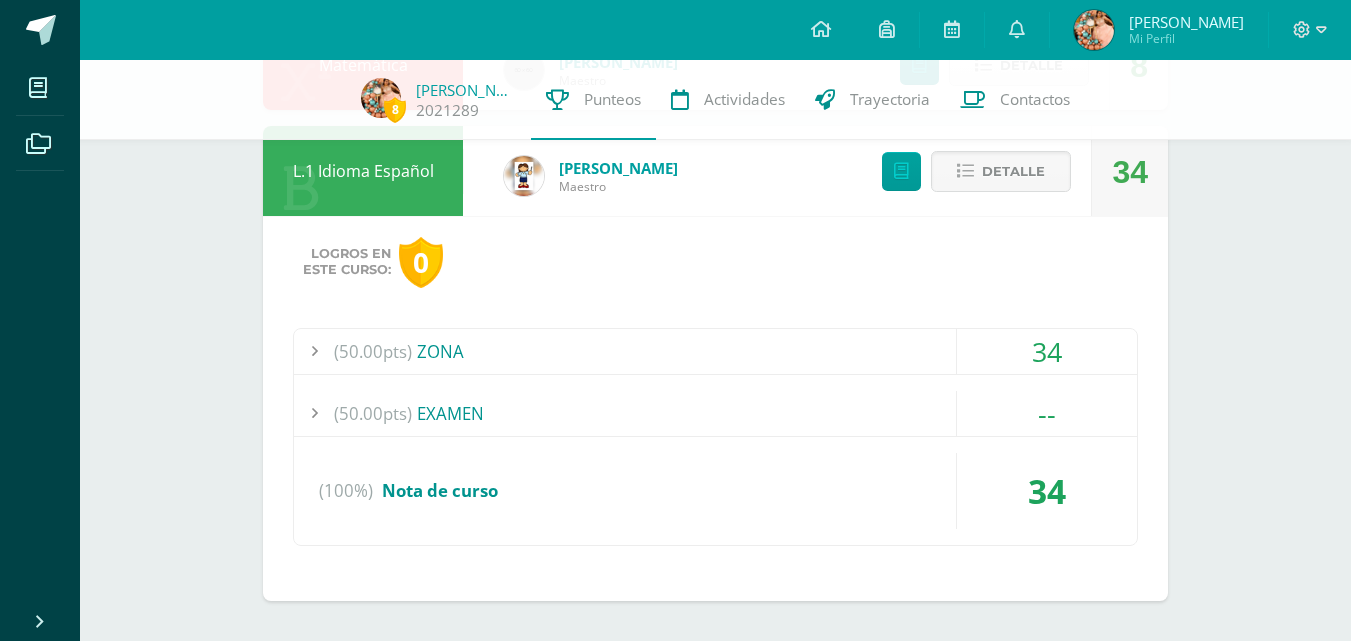 click on "(50.00pts)
ZONA" at bounding box center [715, 351] 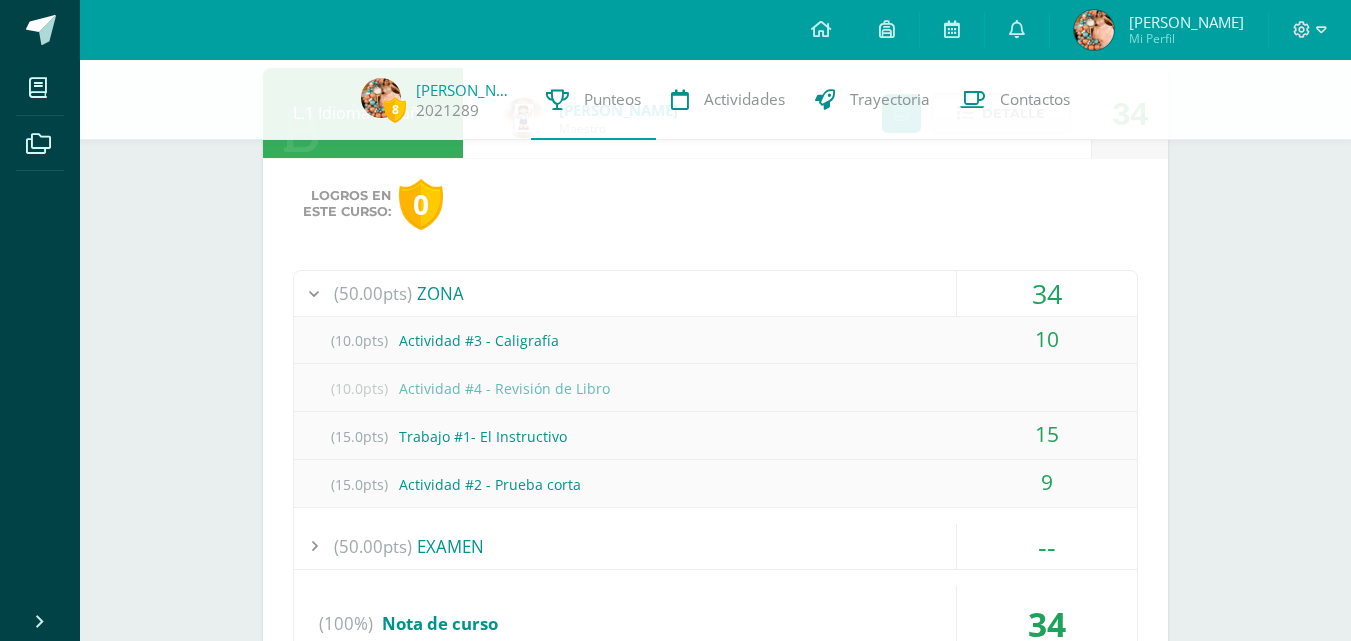 scroll, scrollTop: 1738, scrollLeft: 0, axis: vertical 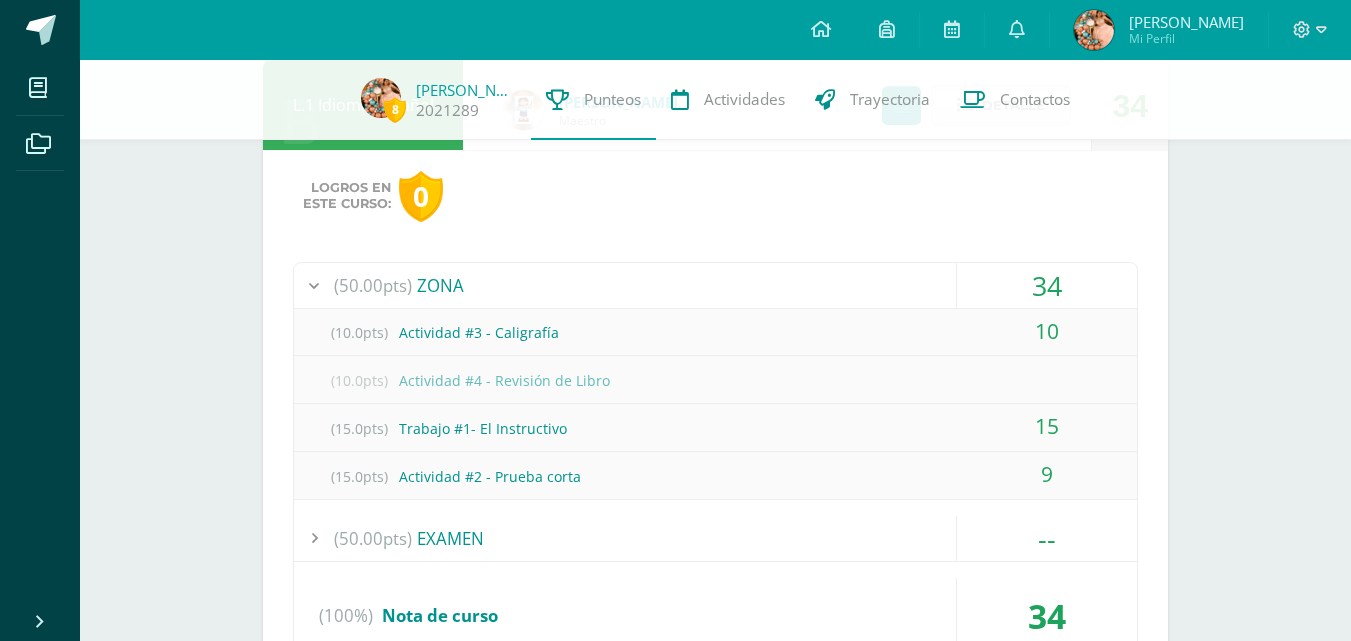click on "(50.00pts)
ZONA" at bounding box center [715, 285] 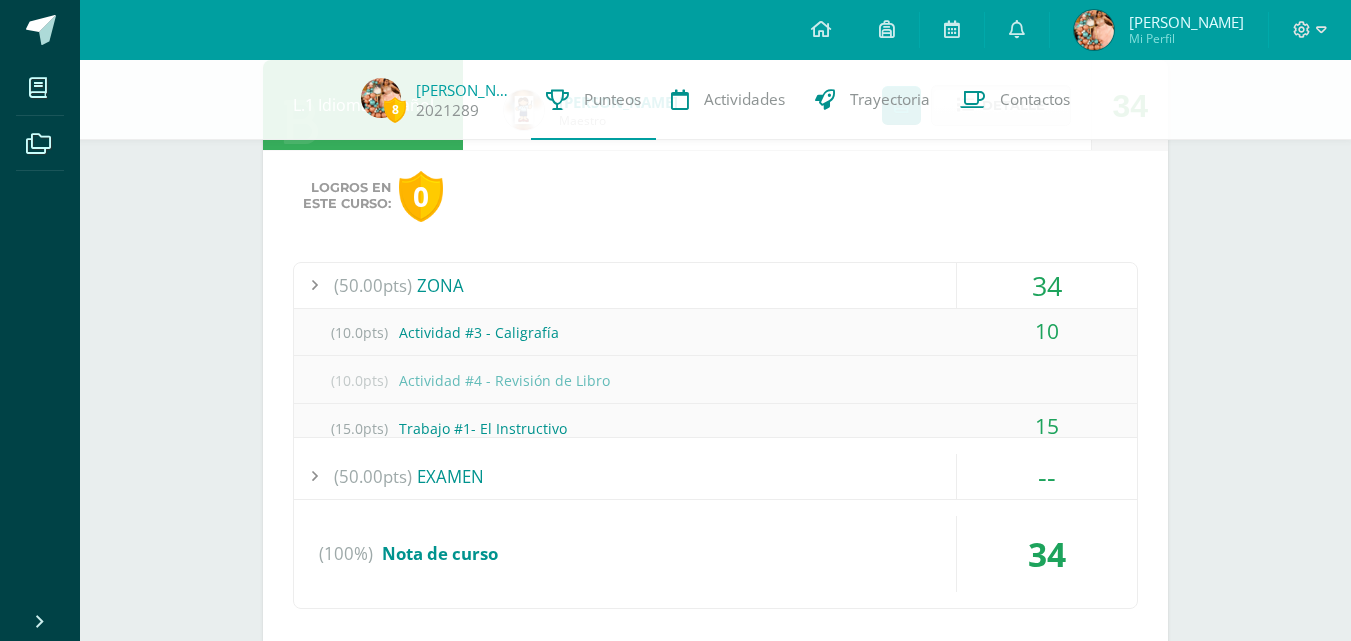 scroll, scrollTop: 1672, scrollLeft: 0, axis: vertical 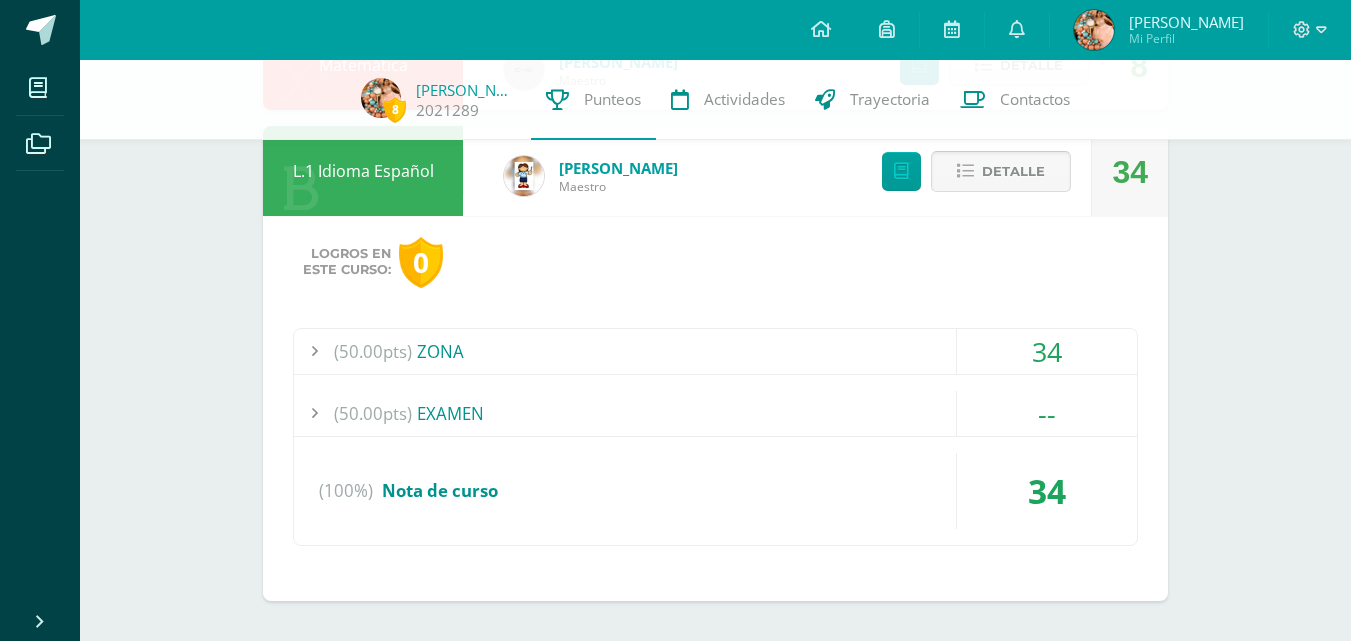 click on "Detalle" at bounding box center [1013, 171] 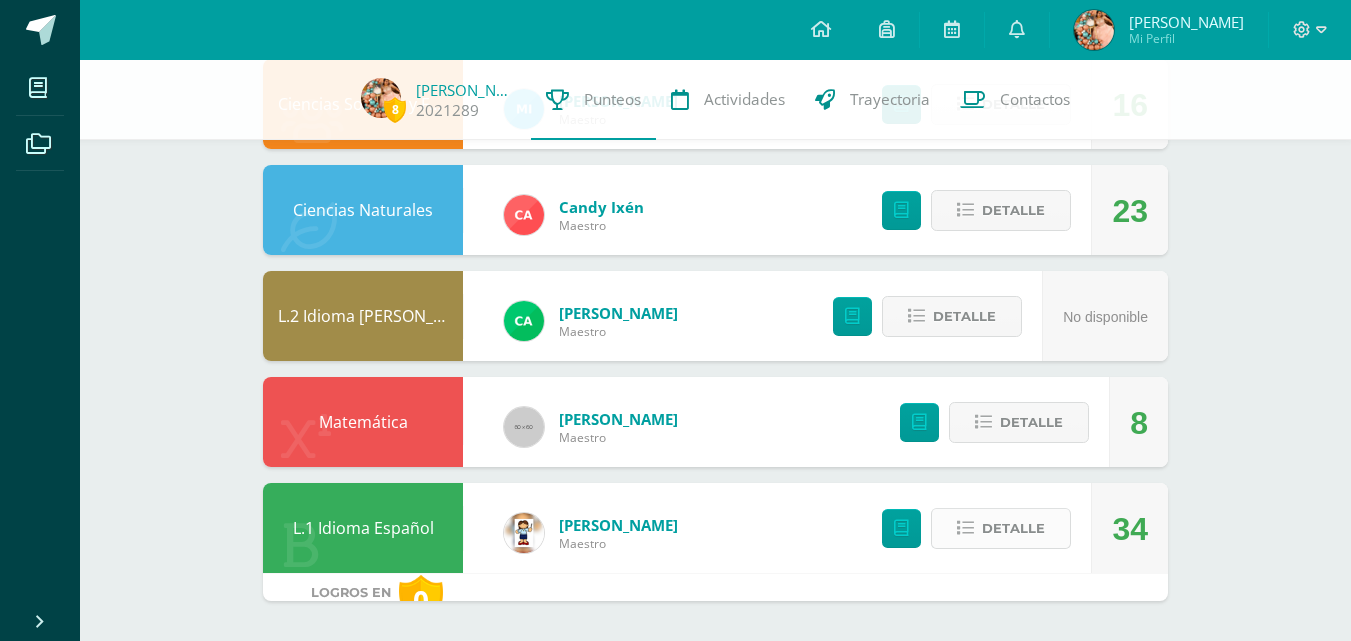 scroll, scrollTop: 1287, scrollLeft: 0, axis: vertical 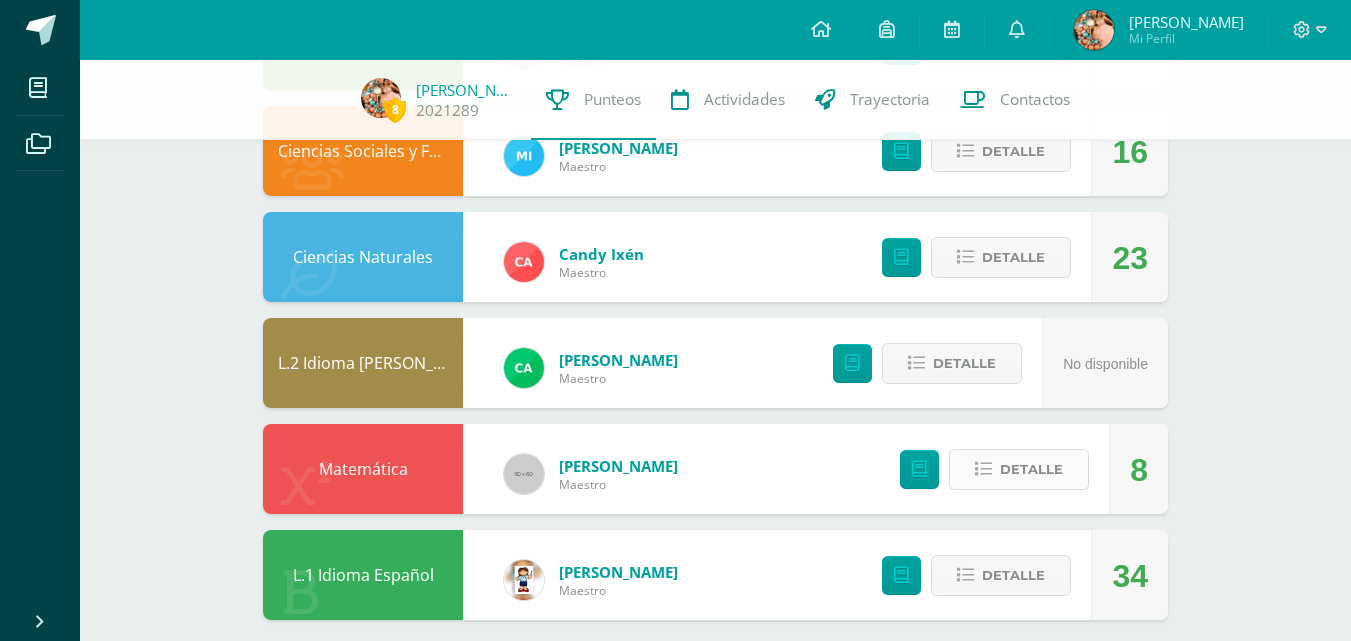 click at bounding box center [983, 469] 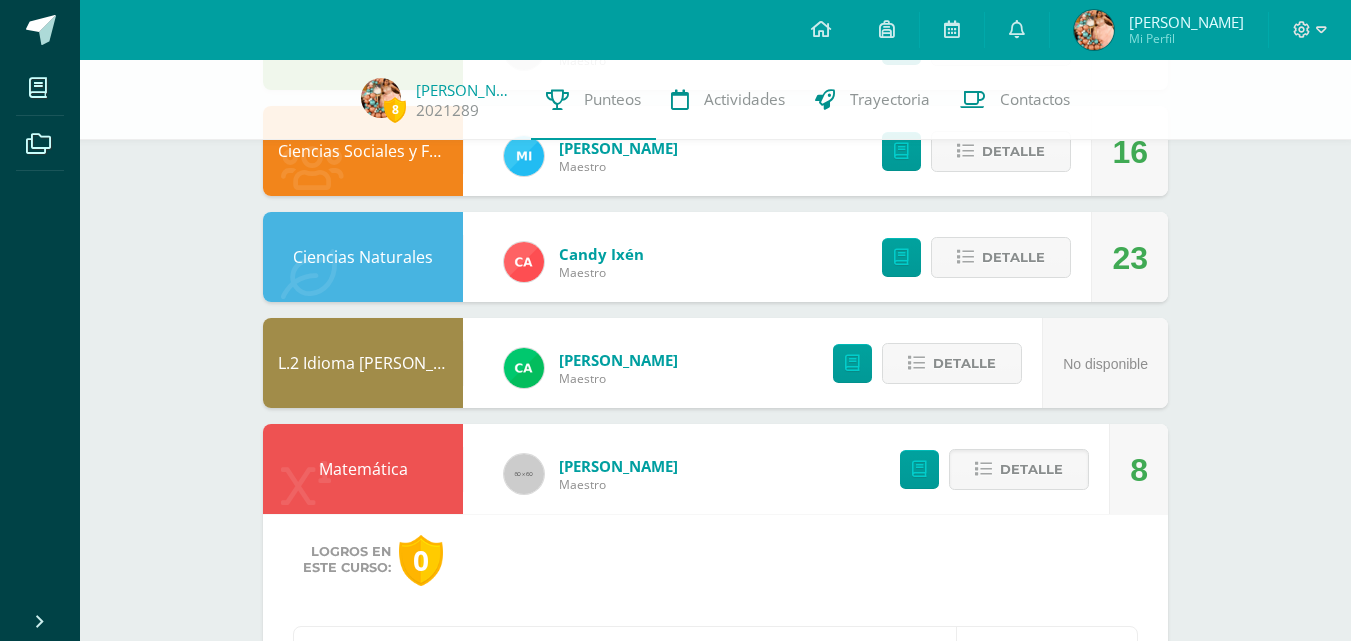 scroll, scrollTop: 1563, scrollLeft: 0, axis: vertical 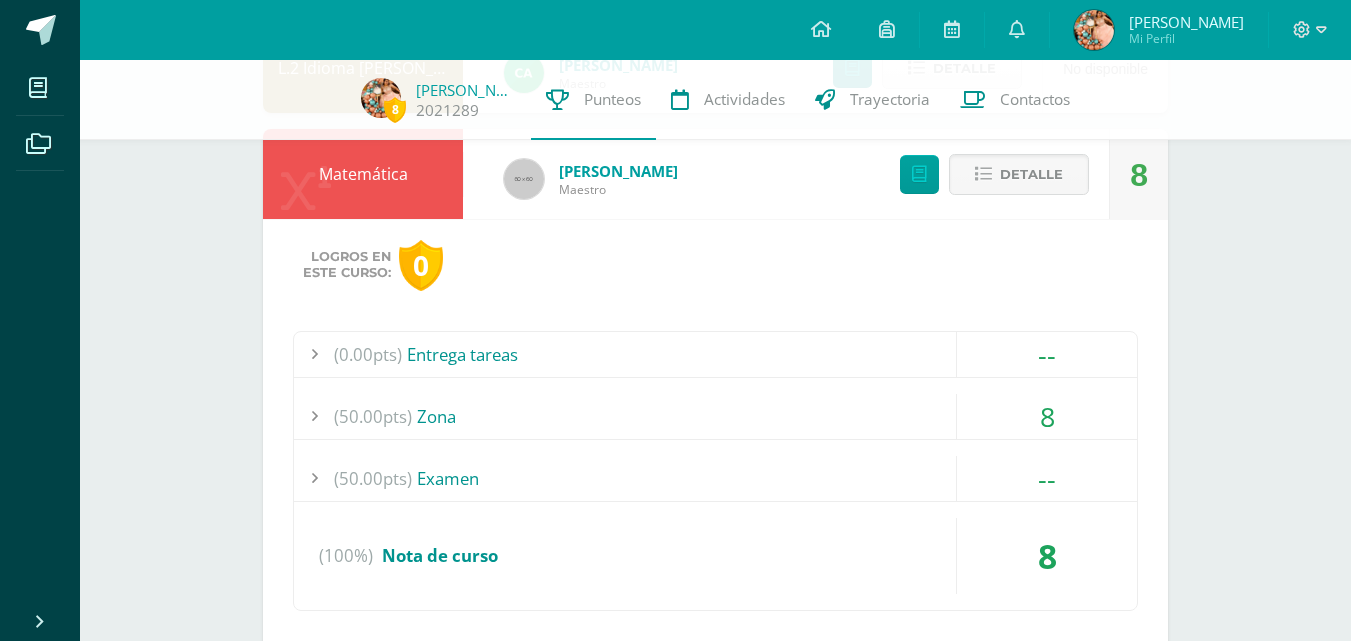 click on "(50.00pts)
Zona" at bounding box center (715, 416) 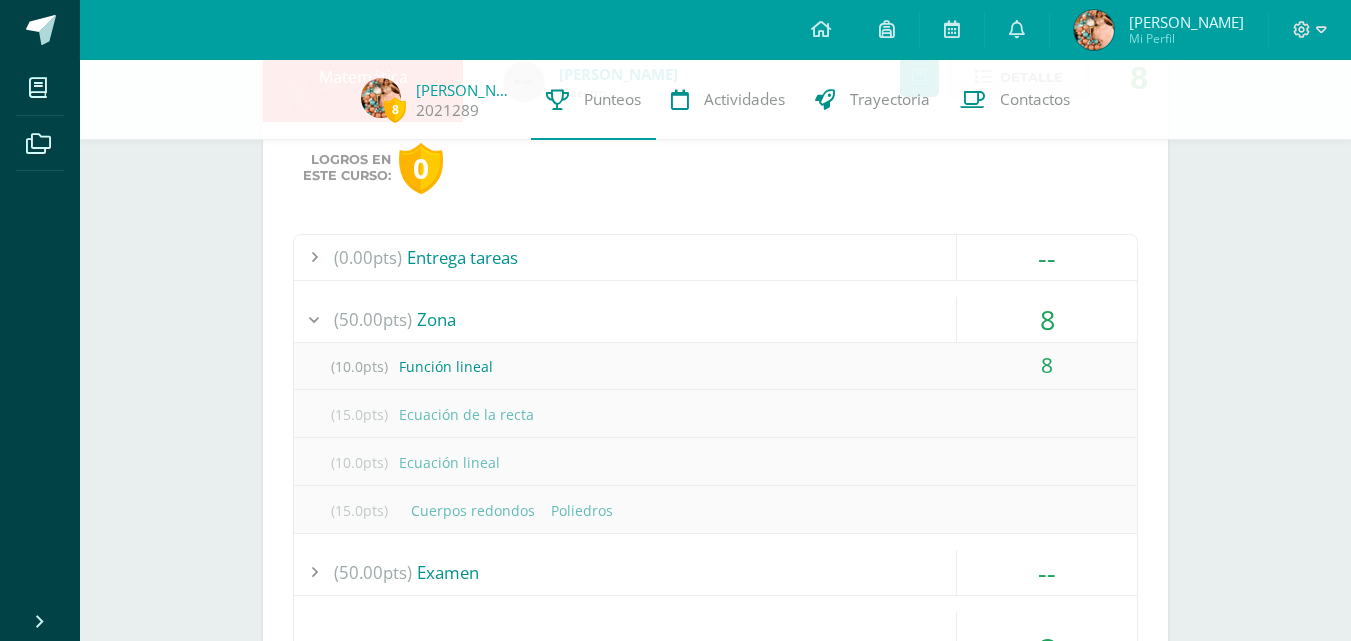 scroll, scrollTop: 1664, scrollLeft: 0, axis: vertical 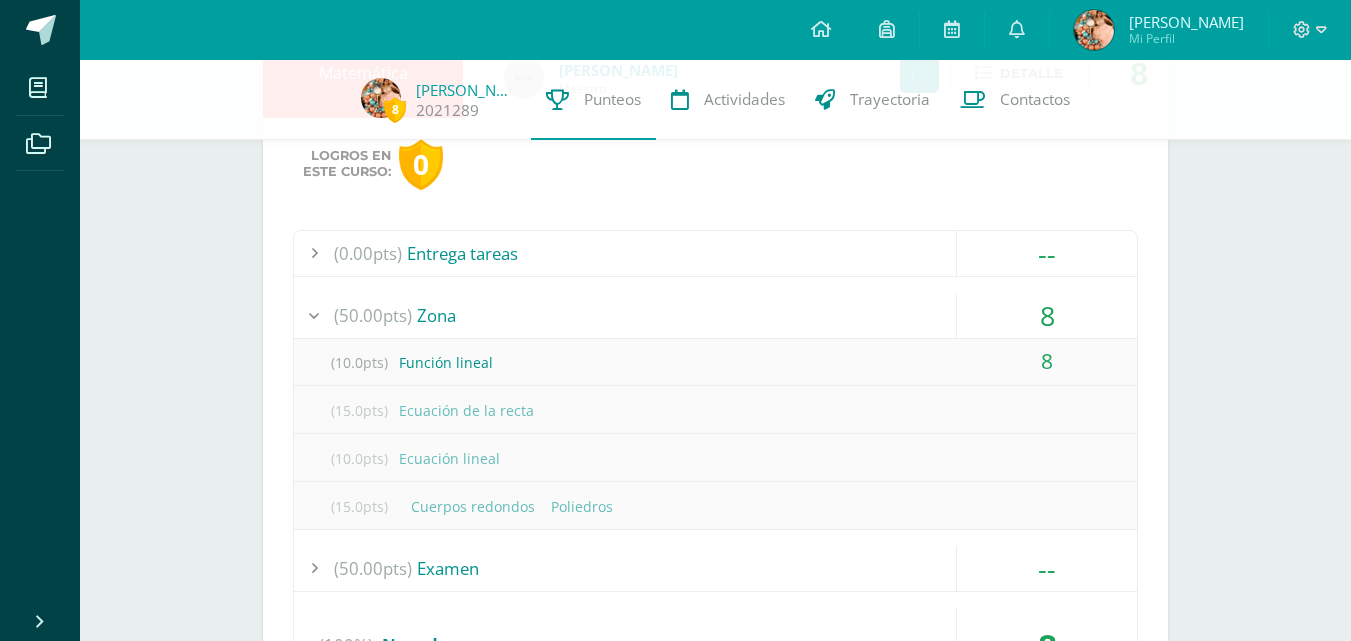 click on "(0.00pts)
Entrega tareas" at bounding box center (715, 253) 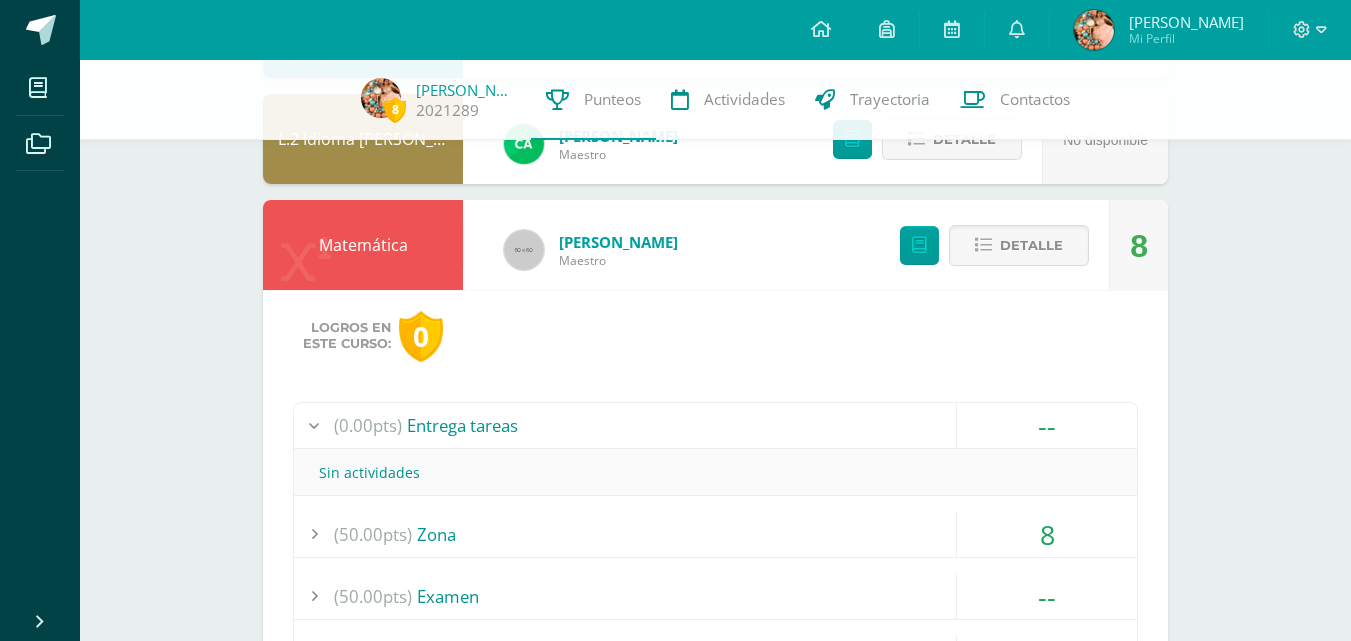 scroll, scrollTop: 1488, scrollLeft: 0, axis: vertical 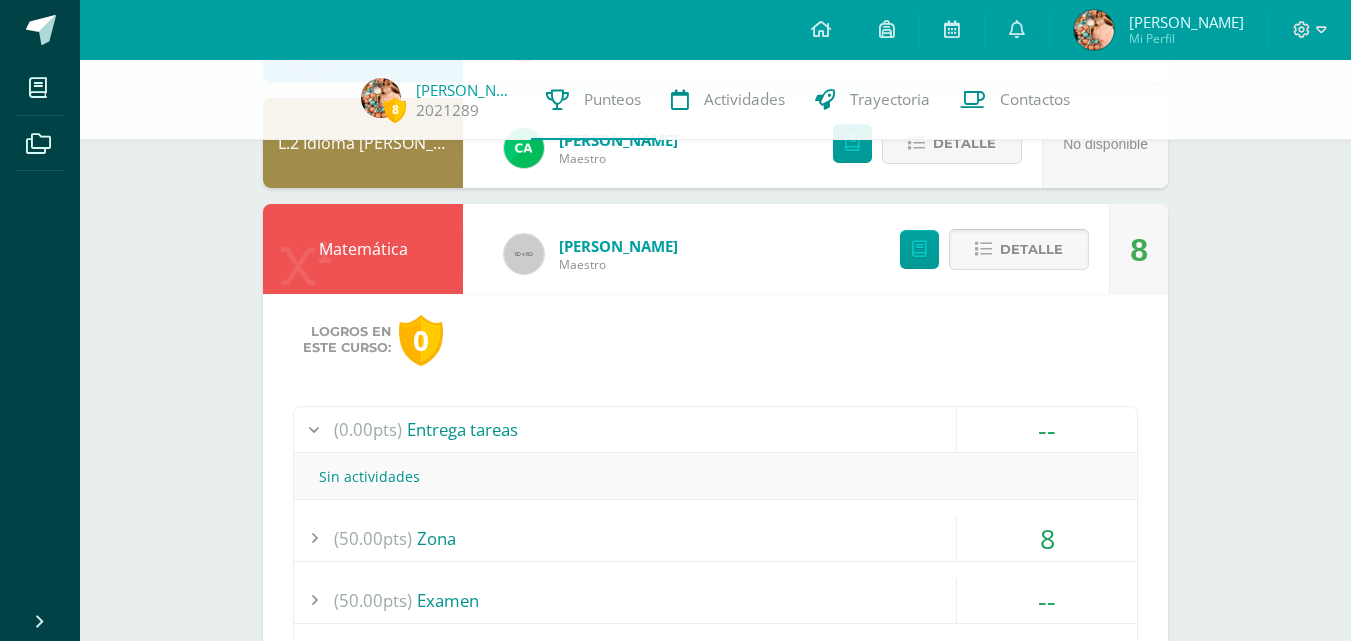 click on "Detalle" at bounding box center [1019, 249] 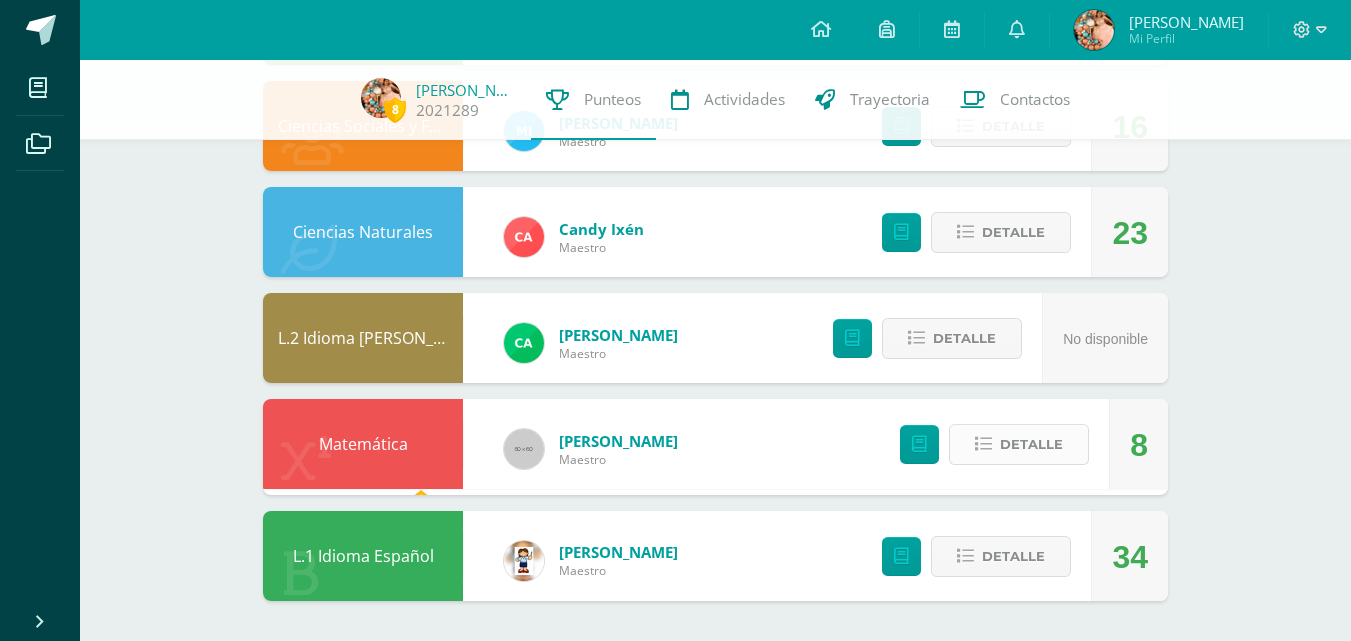 scroll, scrollTop: 1287, scrollLeft: 0, axis: vertical 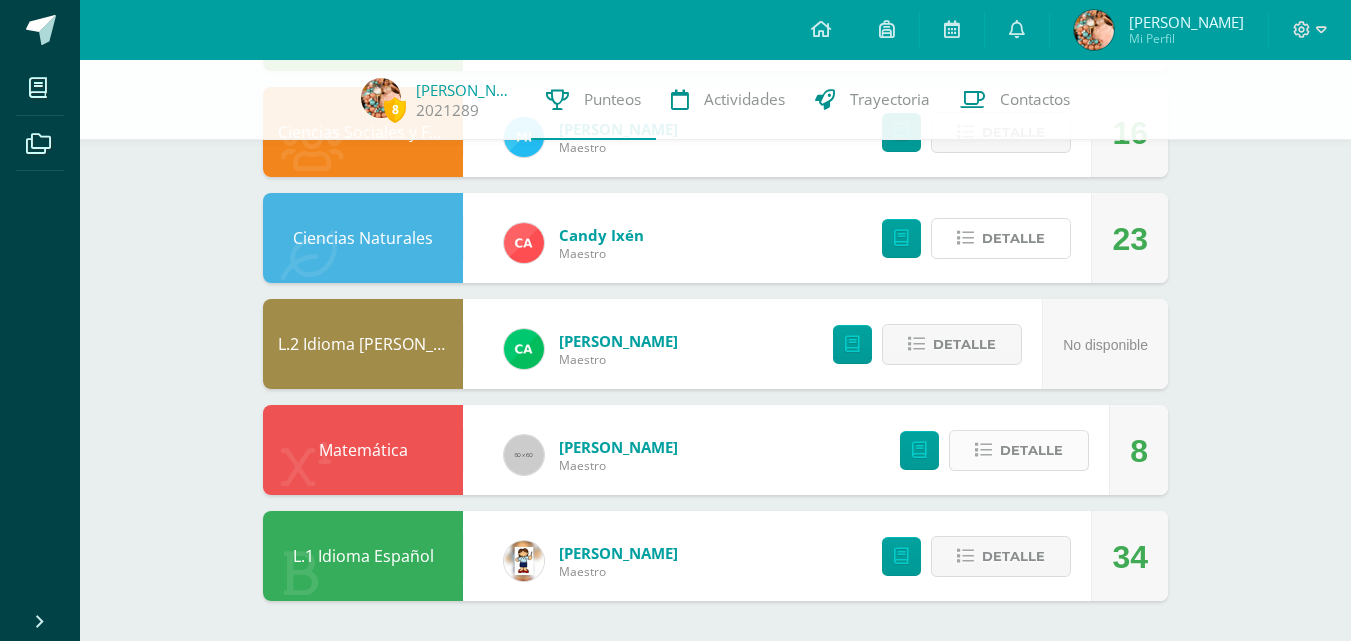 click on "Detalle" at bounding box center [1013, 238] 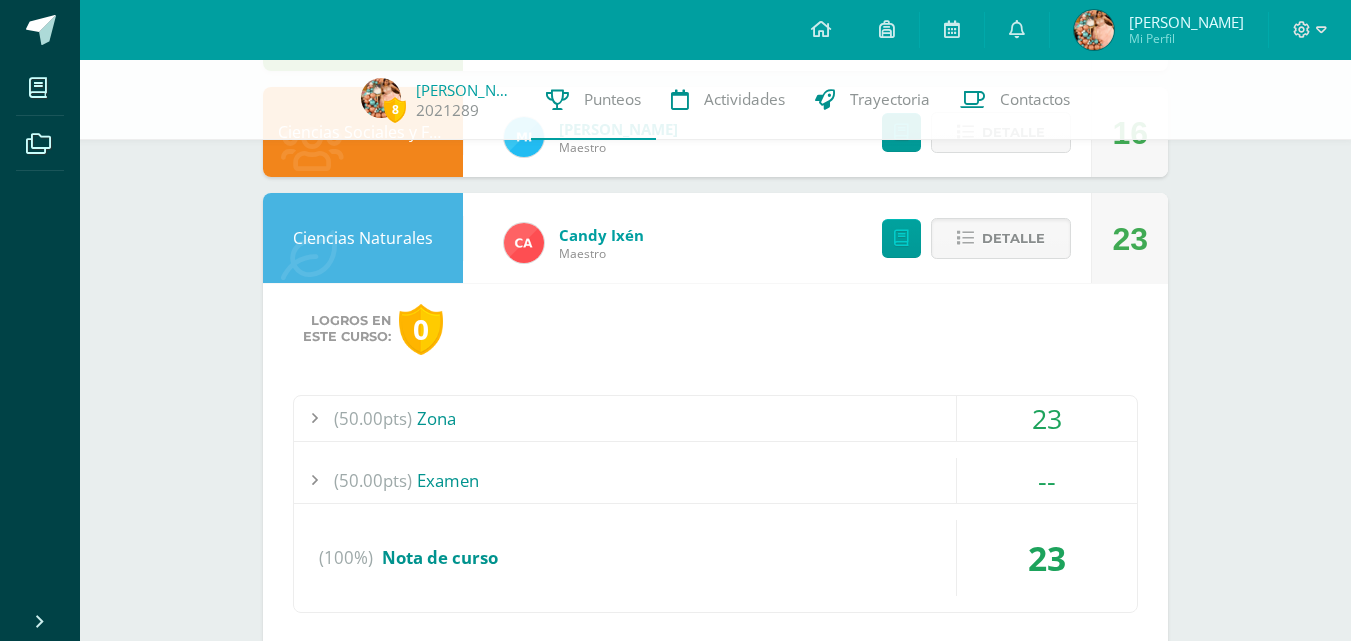 click on "(50.00pts)
Zona" at bounding box center (715, 418) 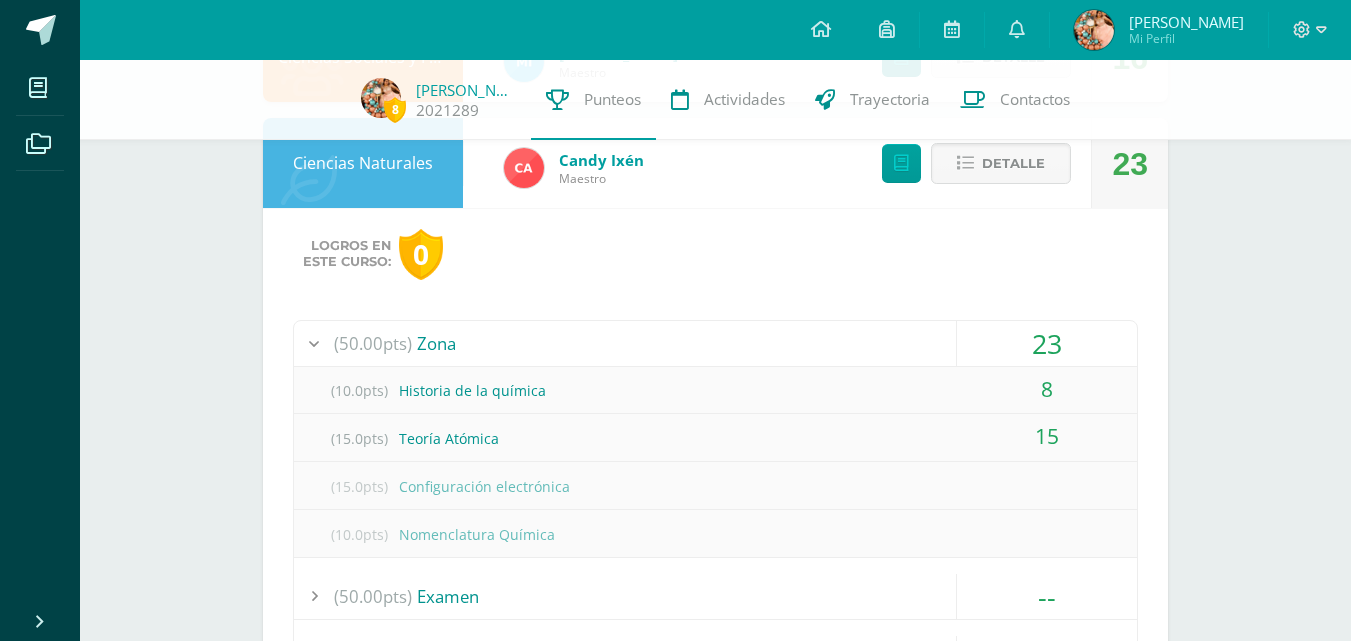scroll, scrollTop: 1374, scrollLeft: 0, axis: vertical 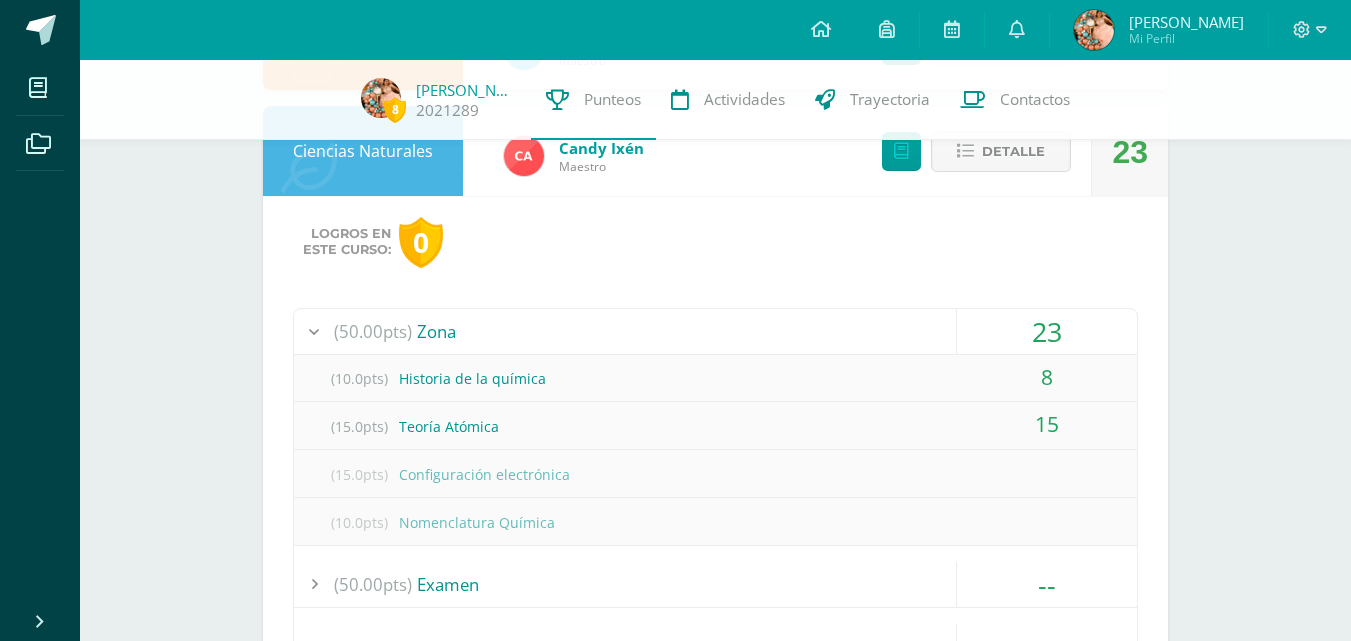 click on "(50.00pts)
Zona" at bounding box center (715, 331) 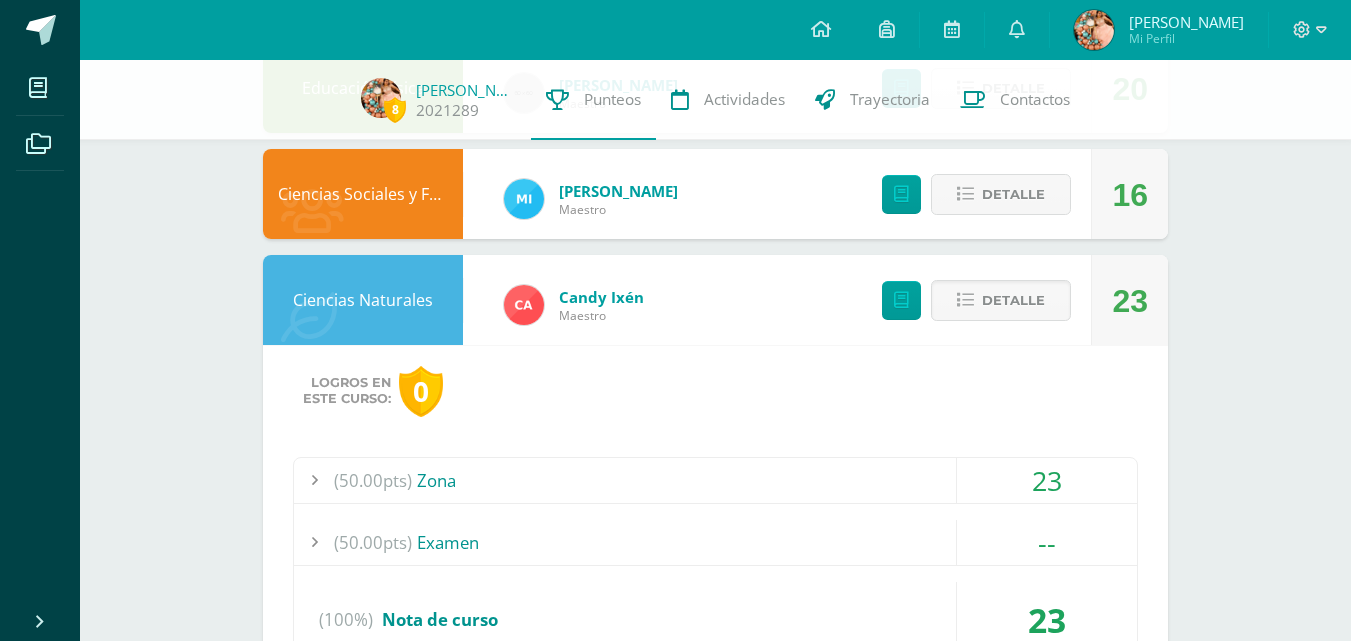 scroll, scrollTop: 1179, scrollLeft: 0, axis: vertical 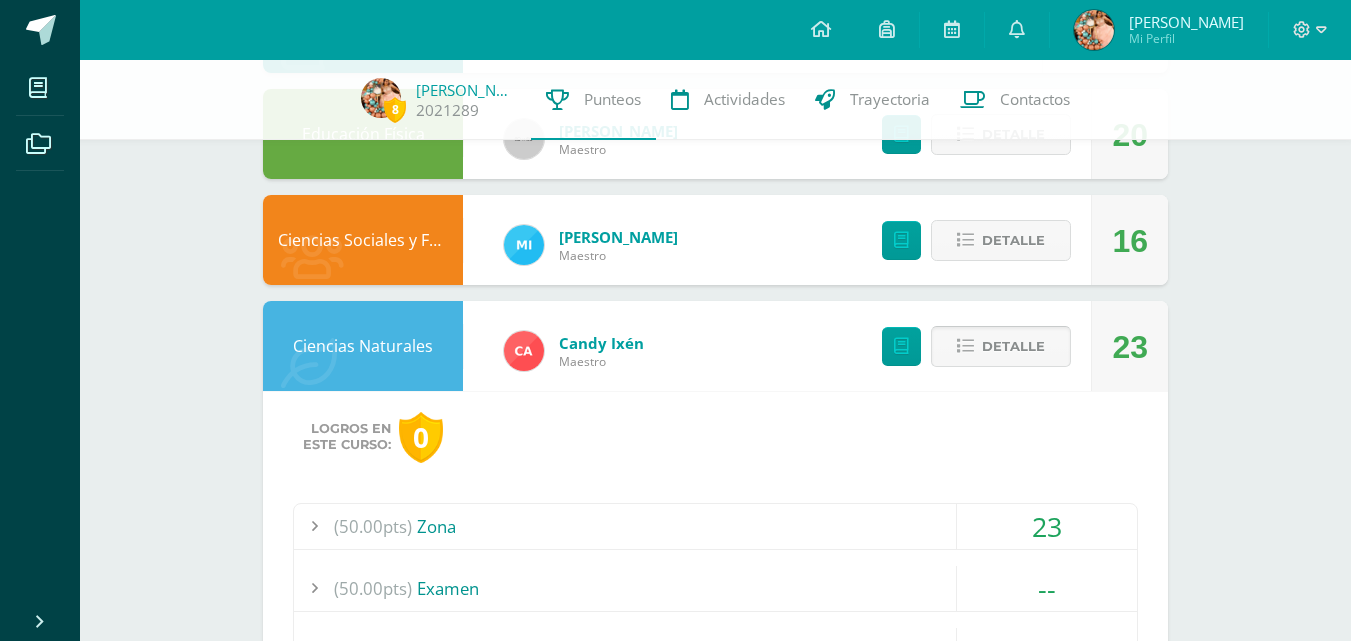 click at bounding box center (965, 346) 